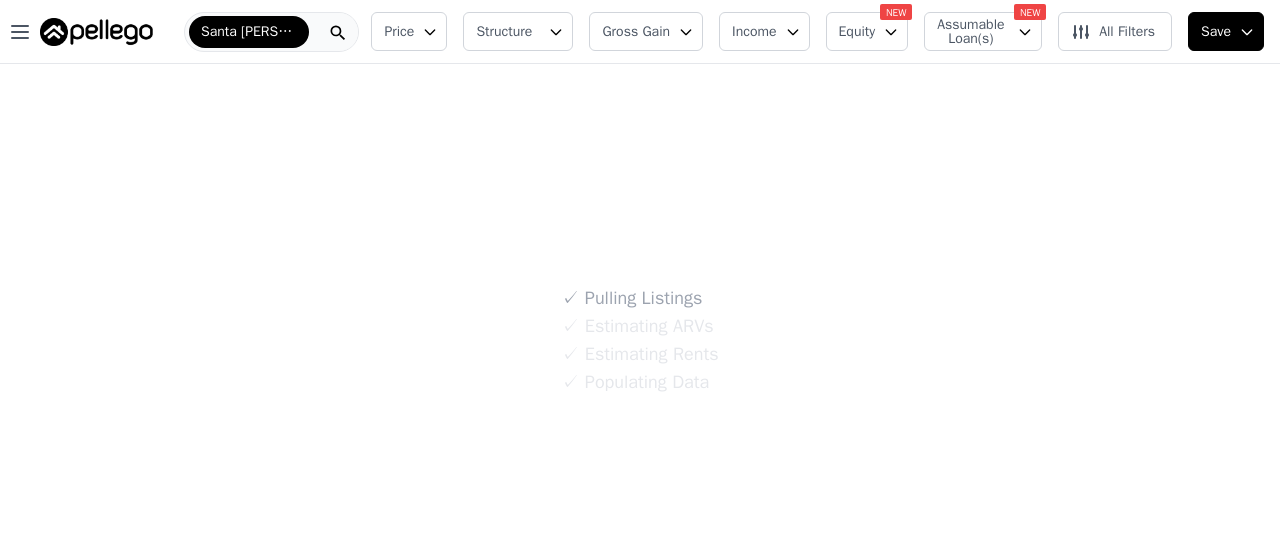 scroll, scrollTop: 0, scrollLeft: 0, axis: both 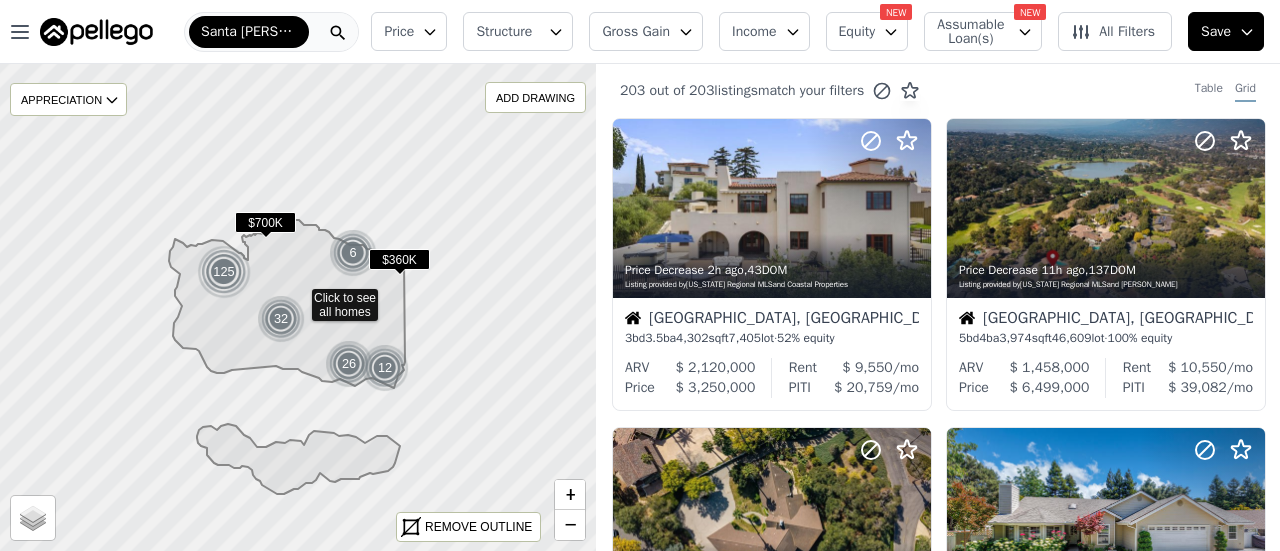 click 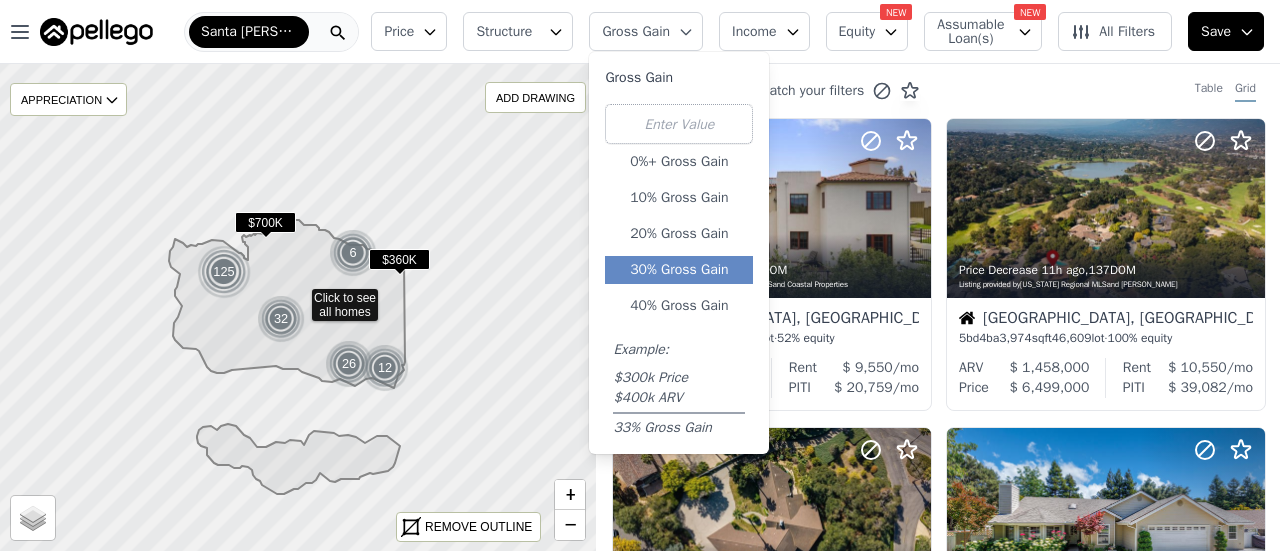 click on "30% Gross Gain" at bounding box center [679, 270] 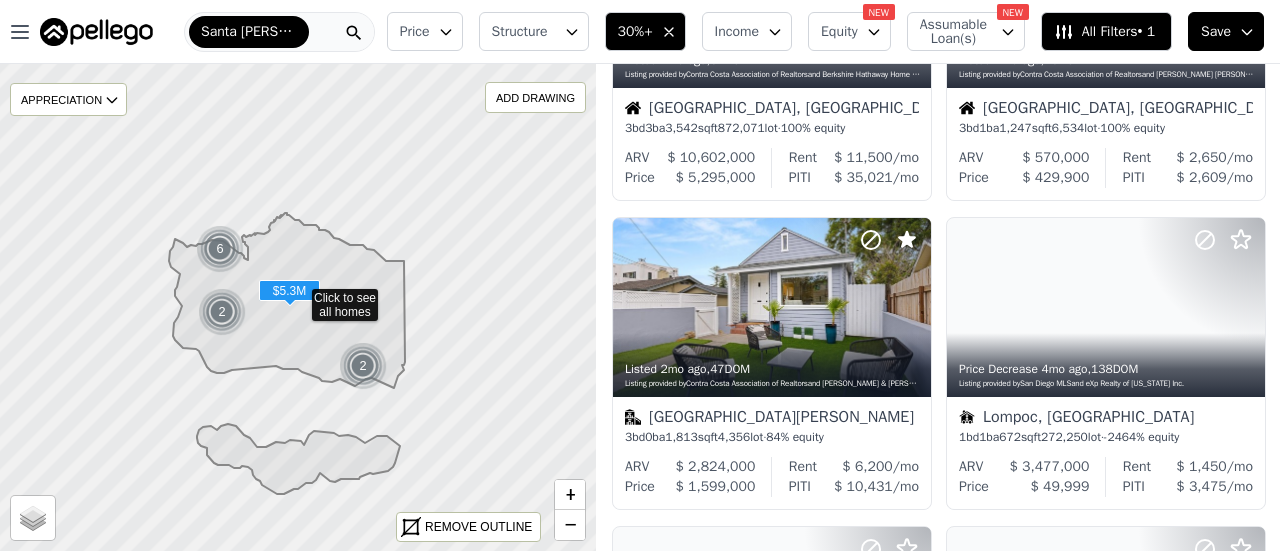 scroll, scrollTop: 521, scrollLeft: 0, axis: vertical 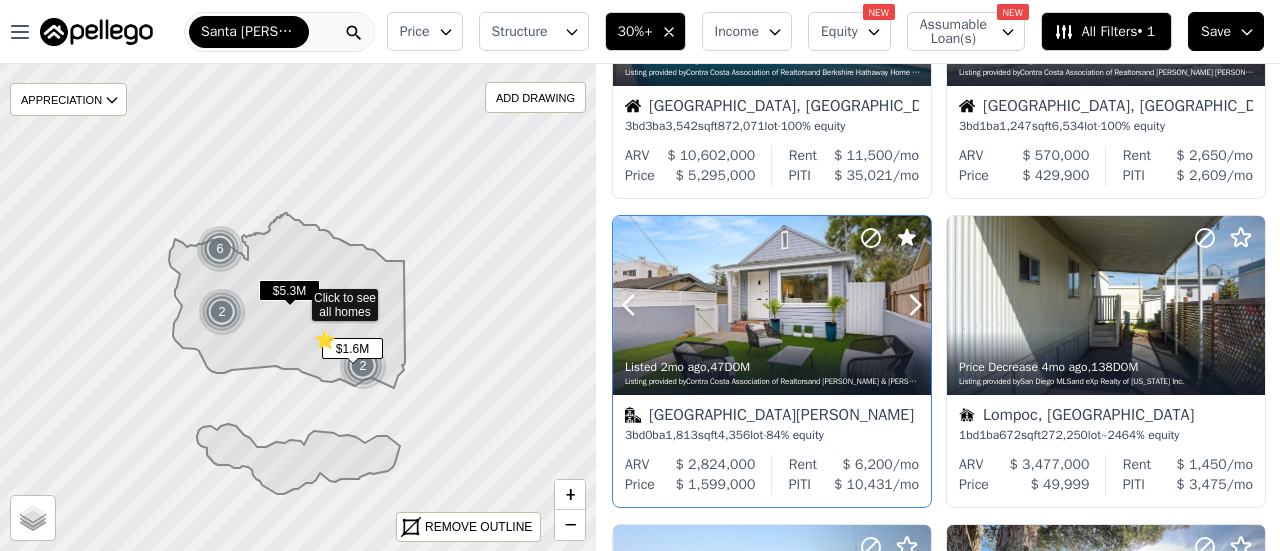click at bounding box center (772, 305) 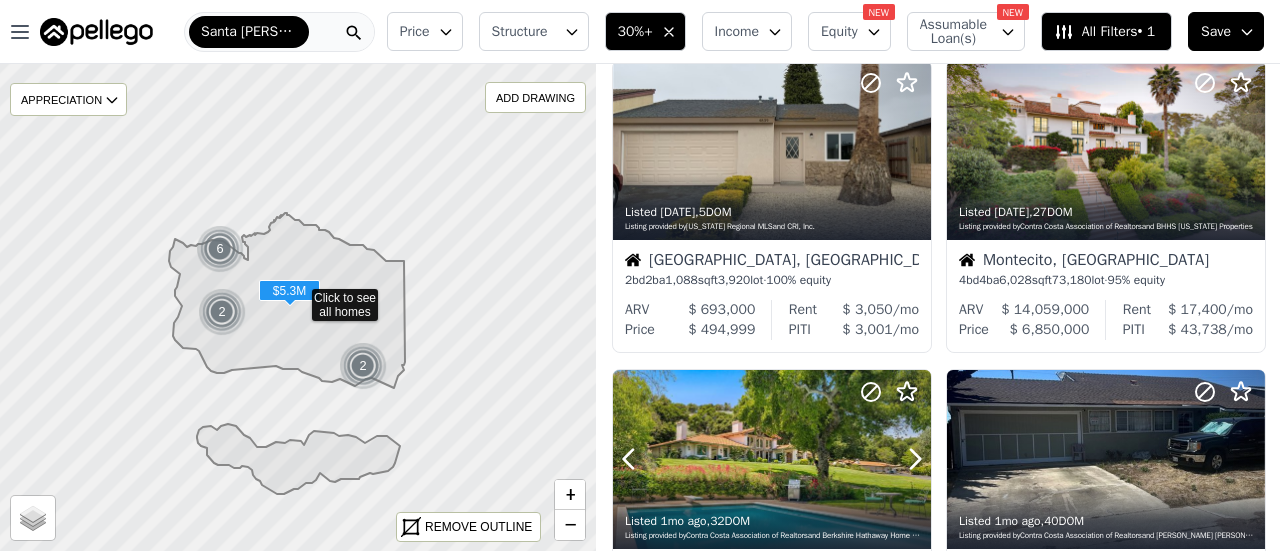 scroll, scrollTop: 48, scrollLeft: 0, axis: vertical 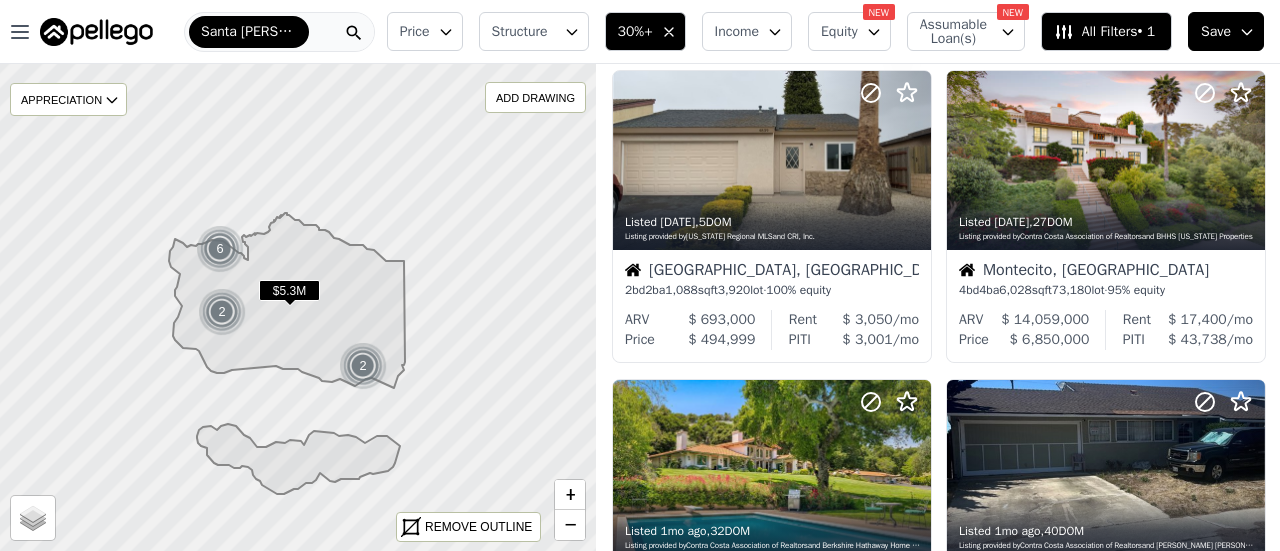 click 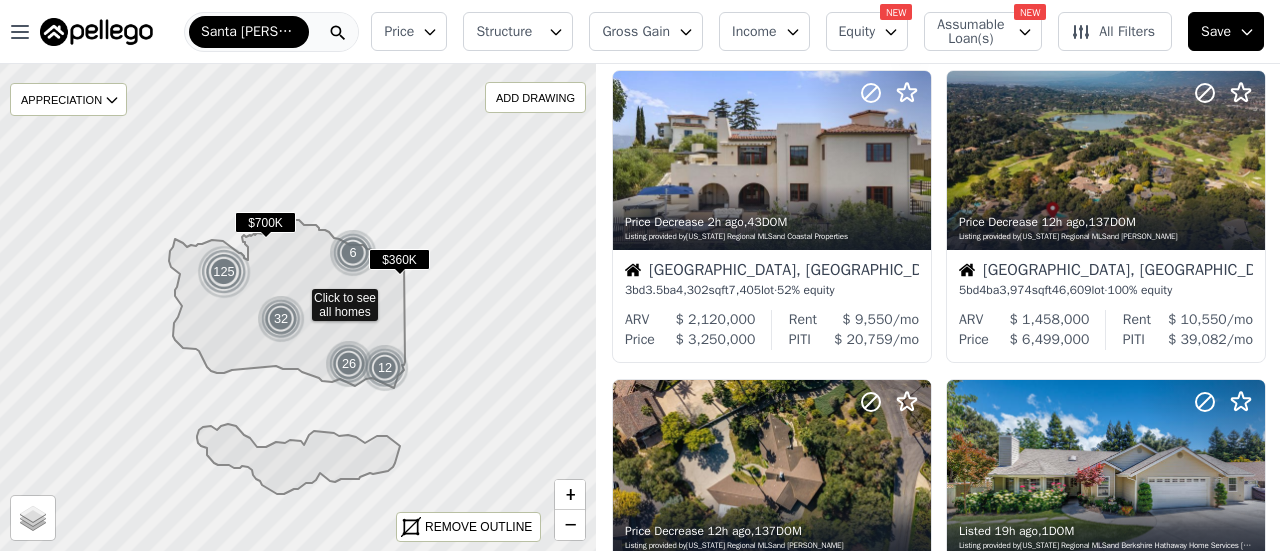 click on "Gross Gain" at bounding box center [646, 31] 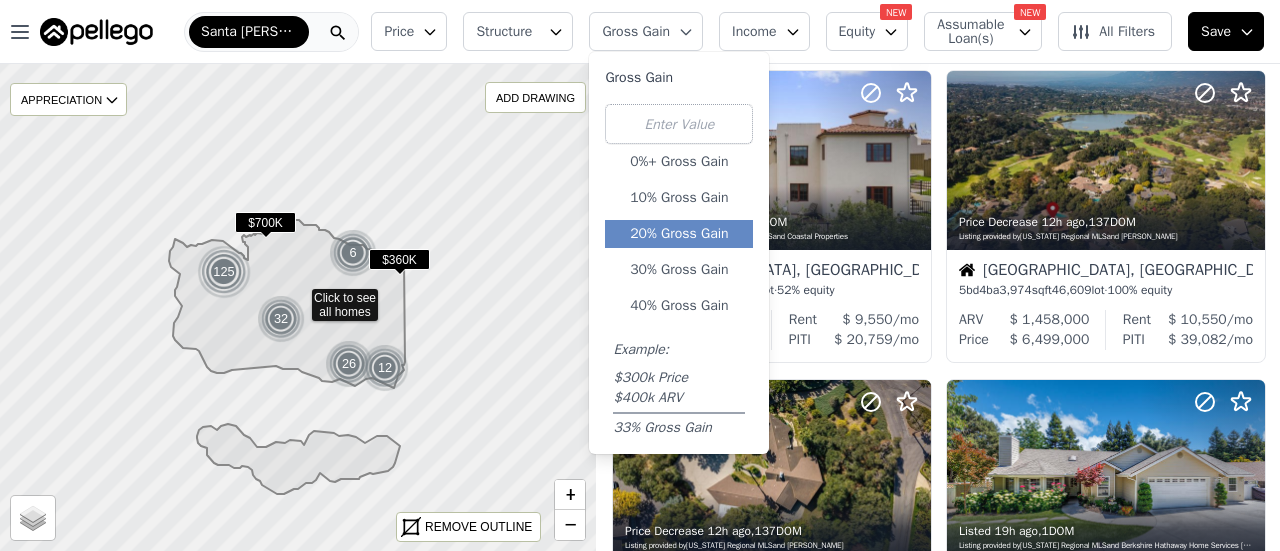 click on "20% Gross Gain" at bounding box center [679, 234] 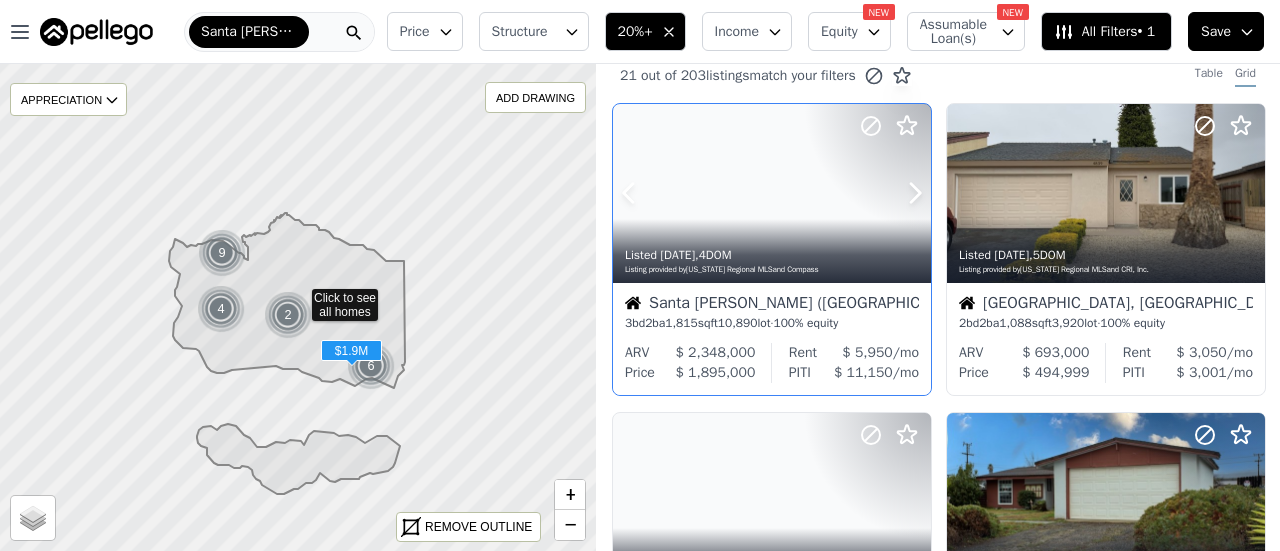 scroll, scrollTop: 38, scrollLeft: 0, axis: vertical 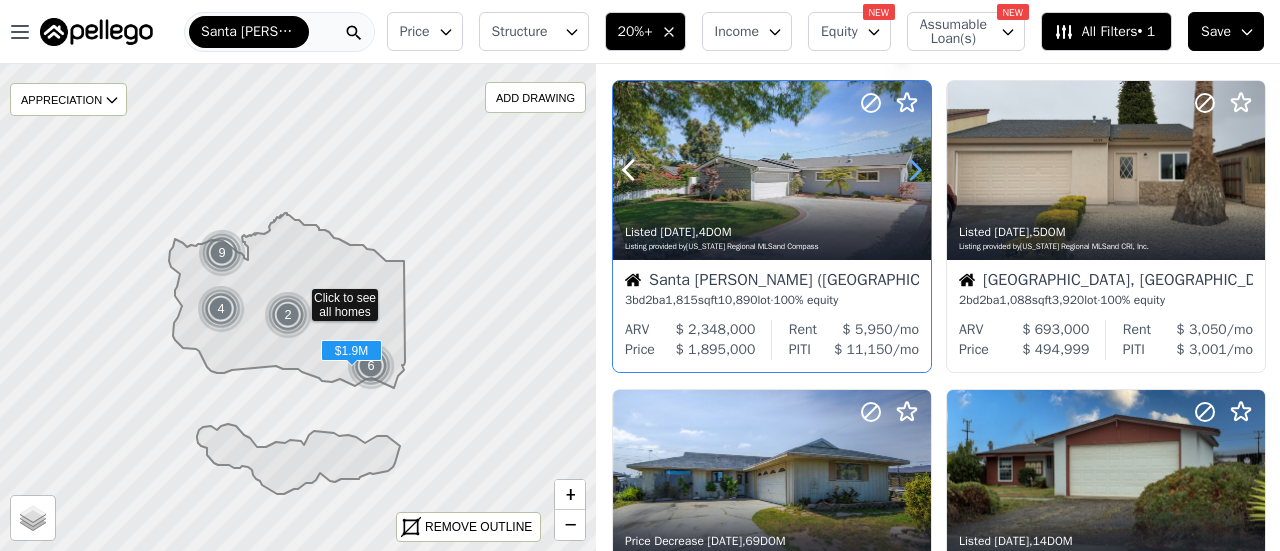 click 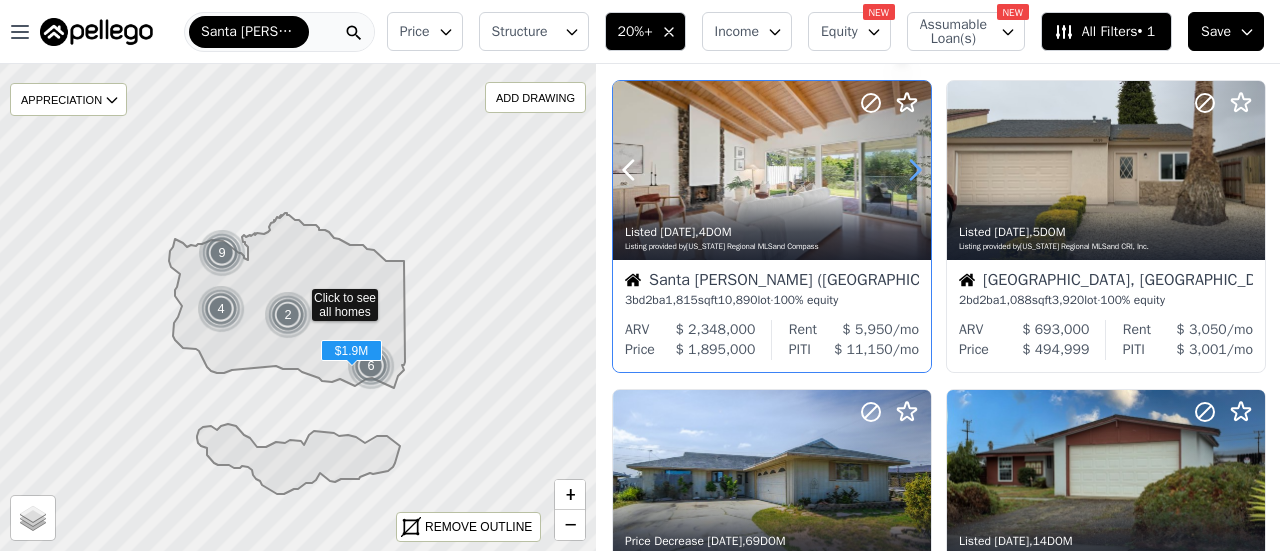 click 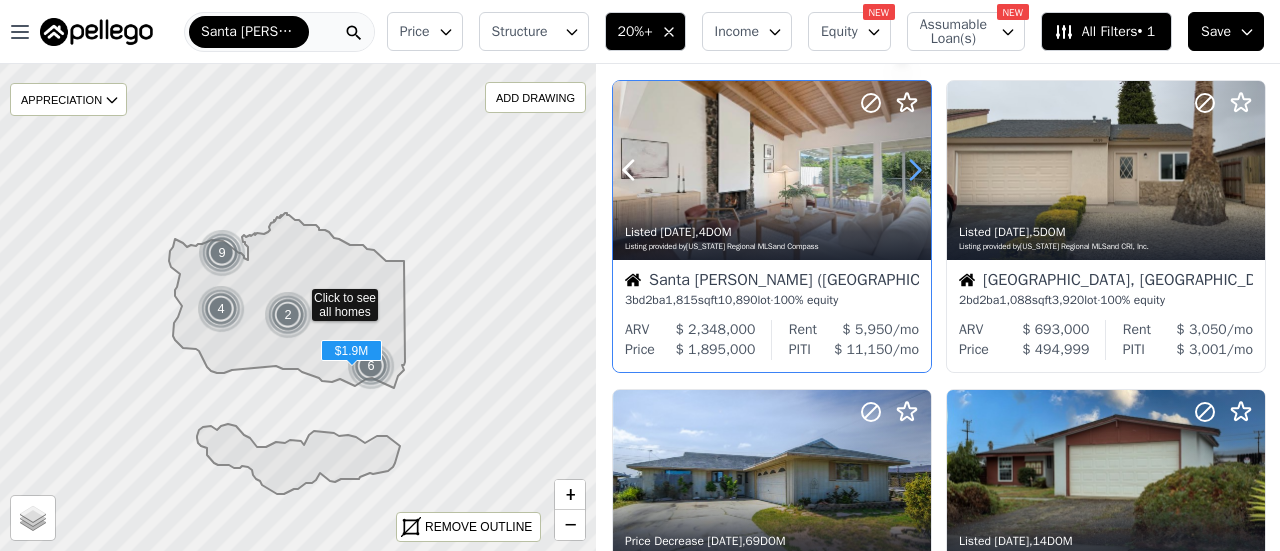 click 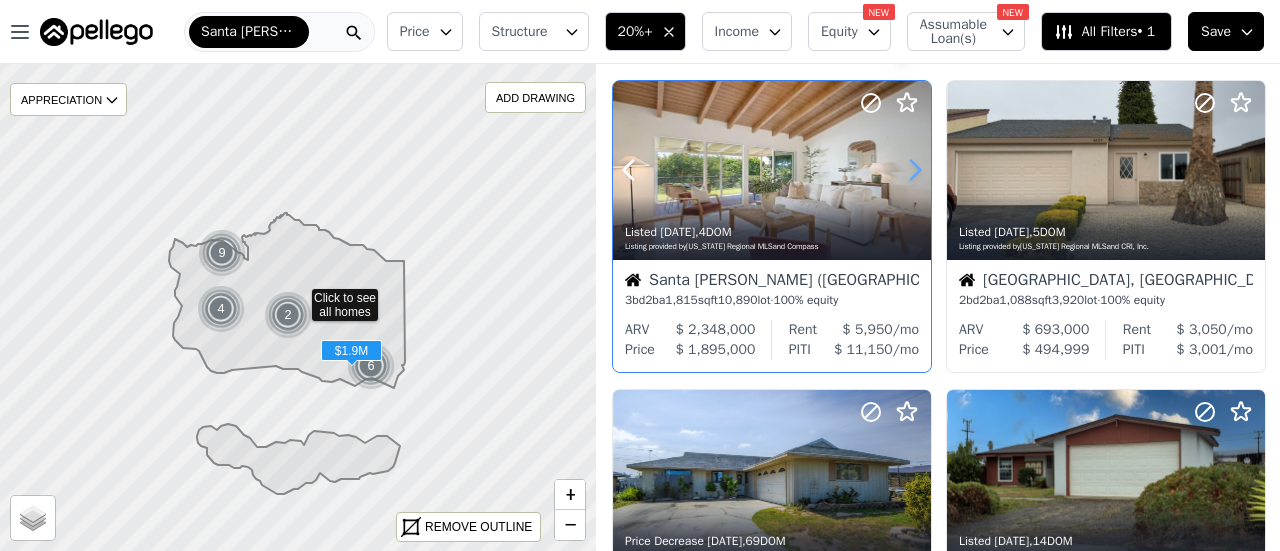 click 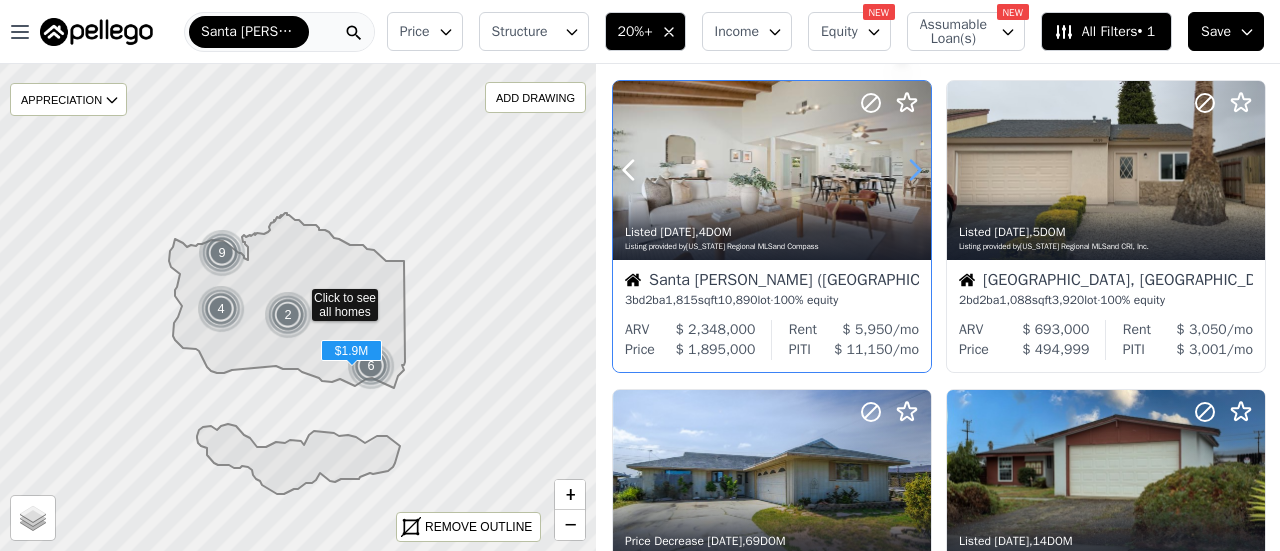 click 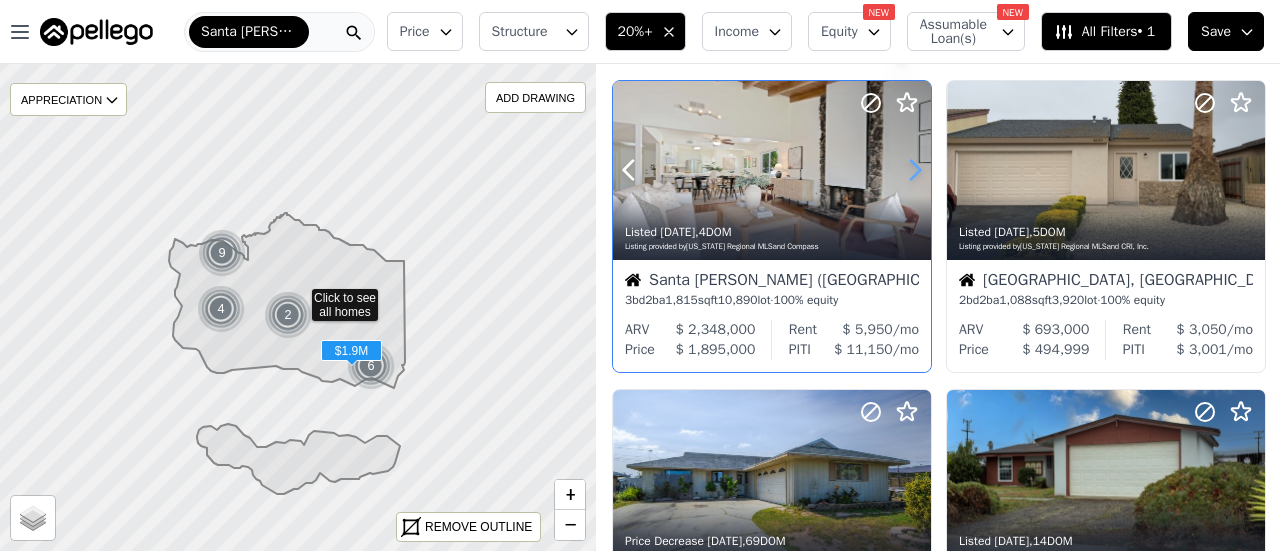 click 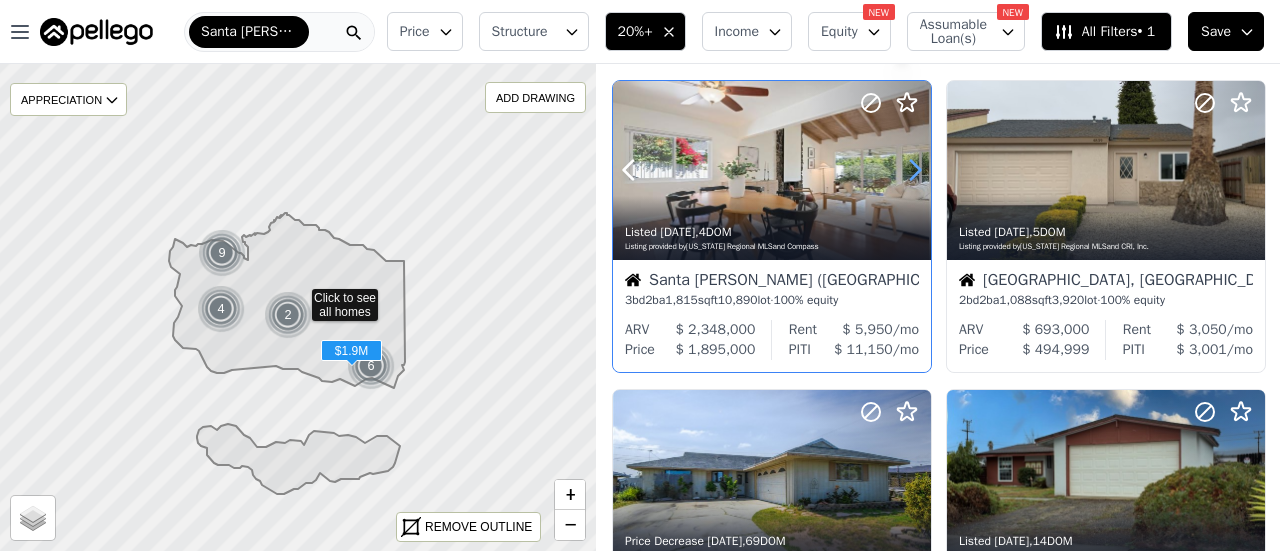 click 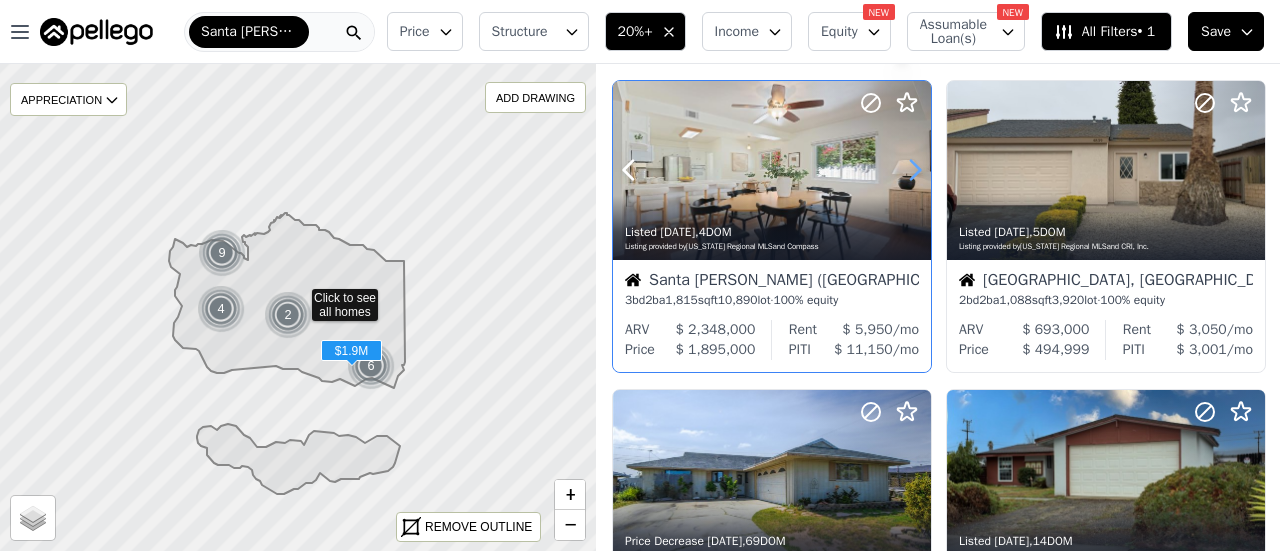 click 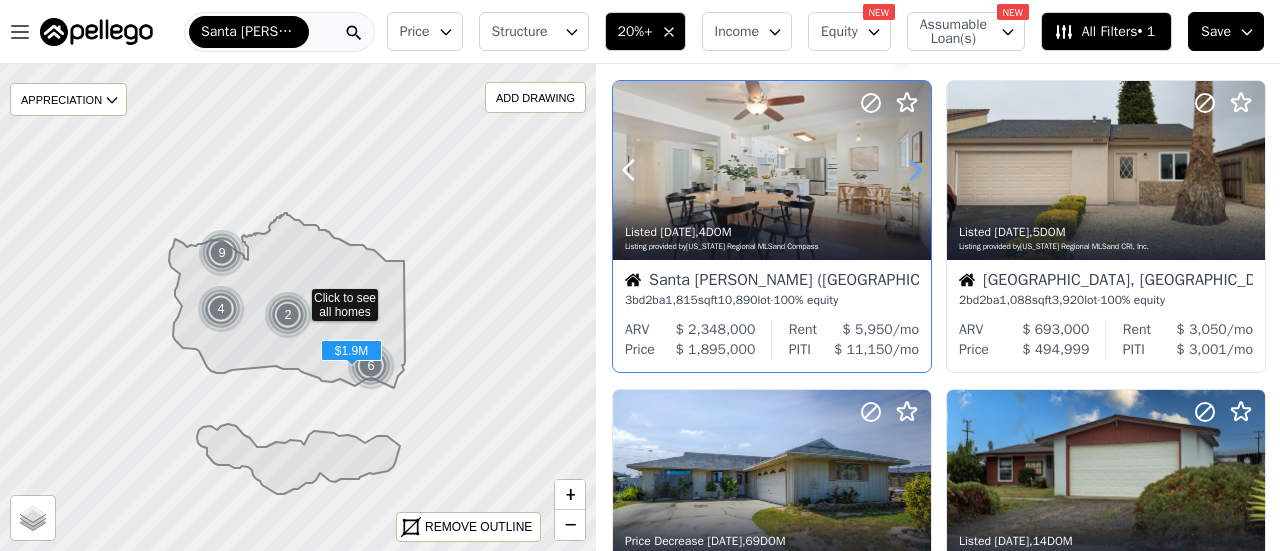 click 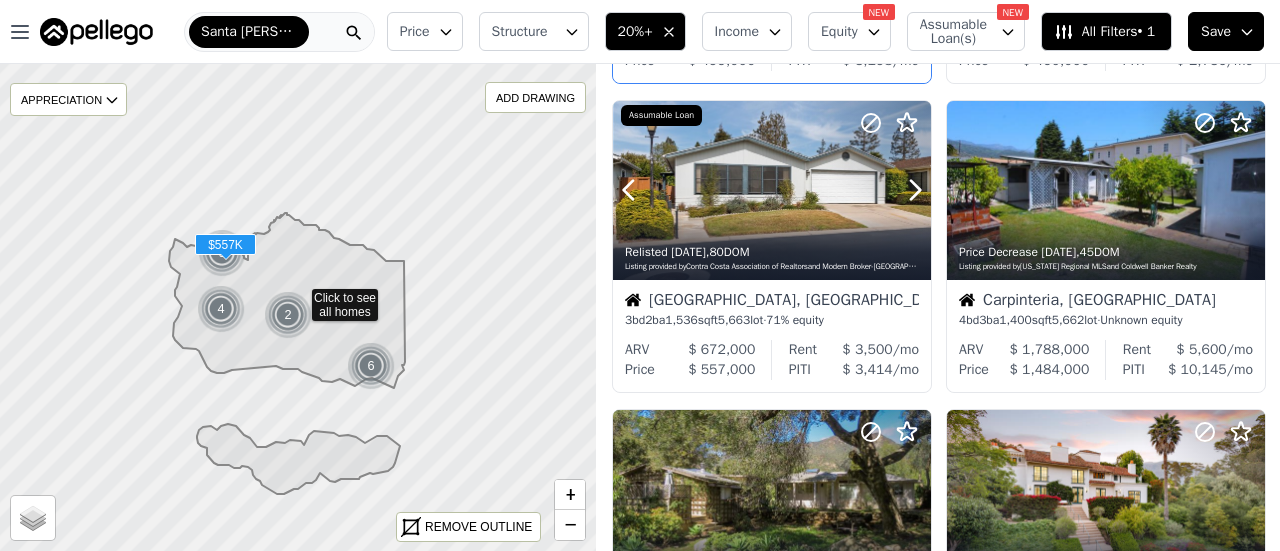 scroll, scrollTop: 638, scrollLeft: 0, axis: vertical 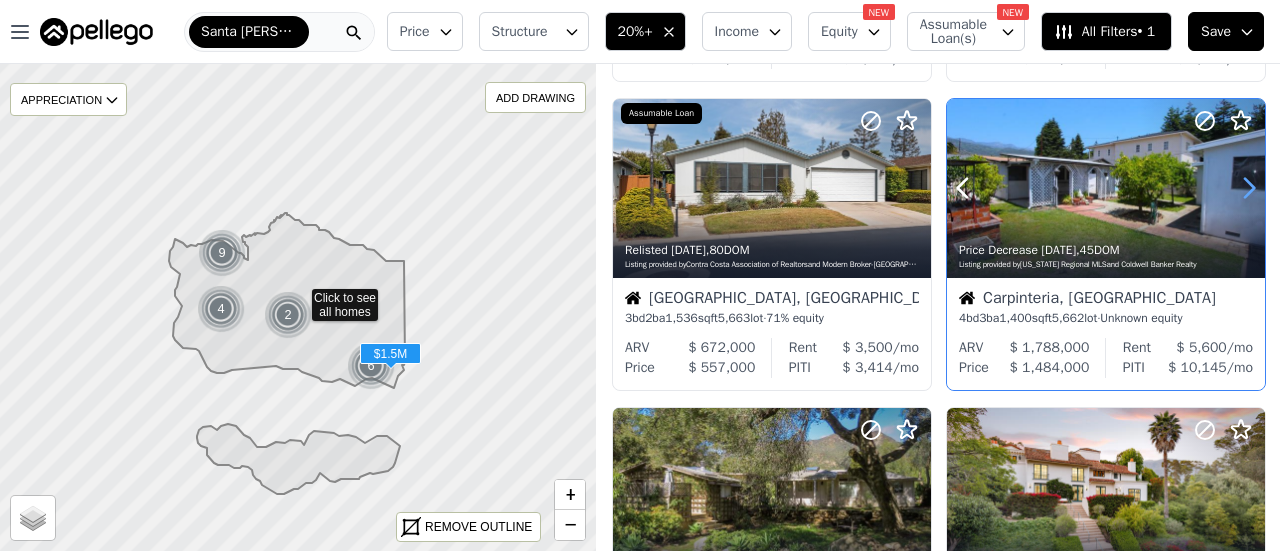 click 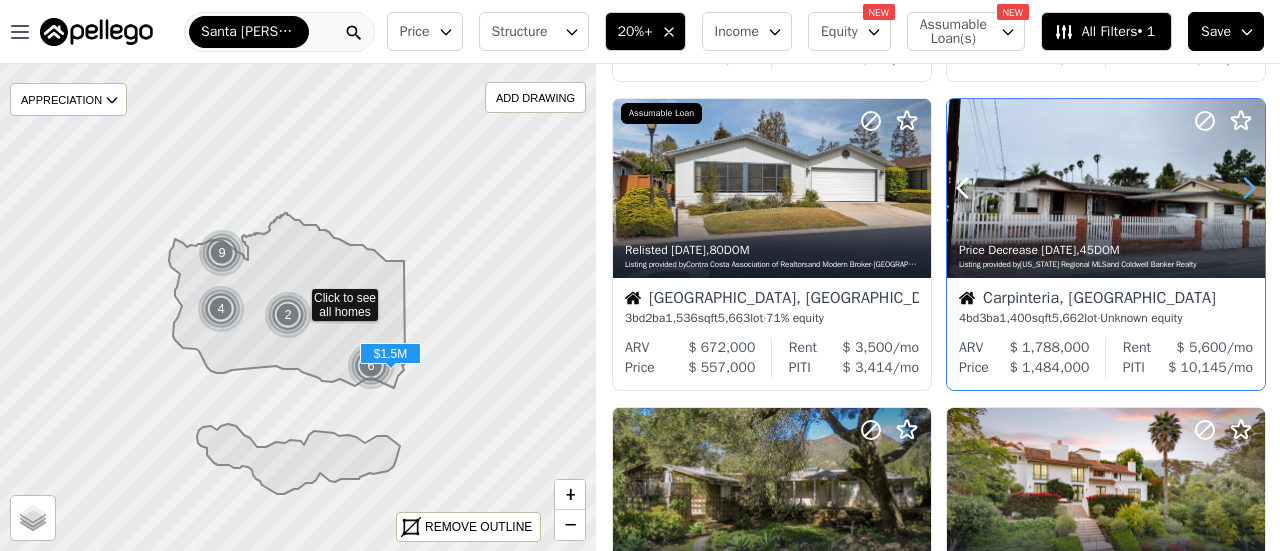 click 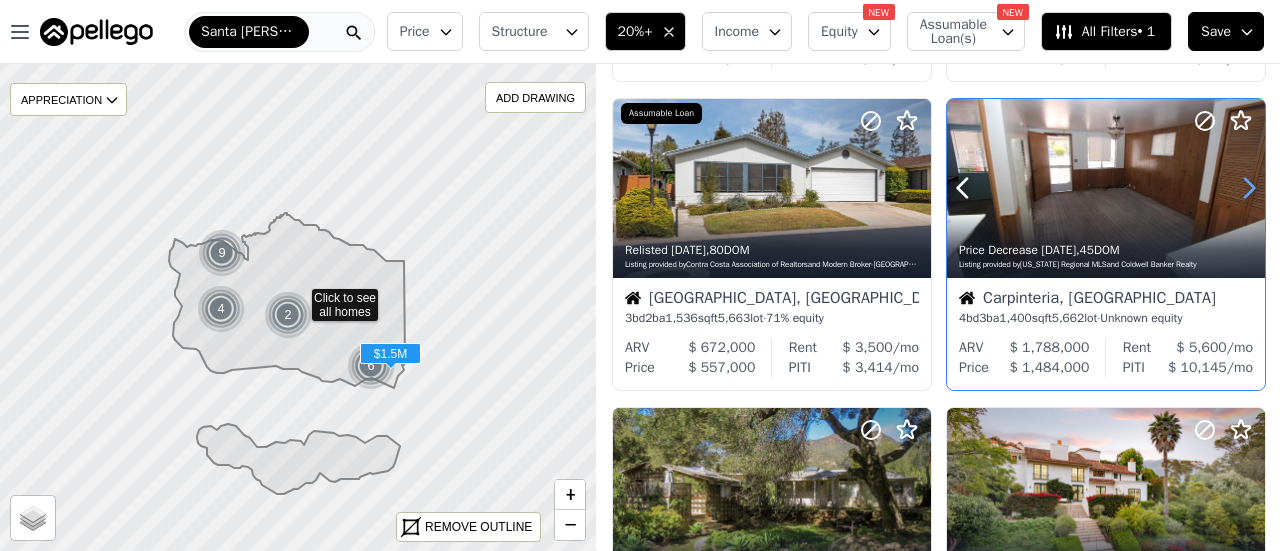 click 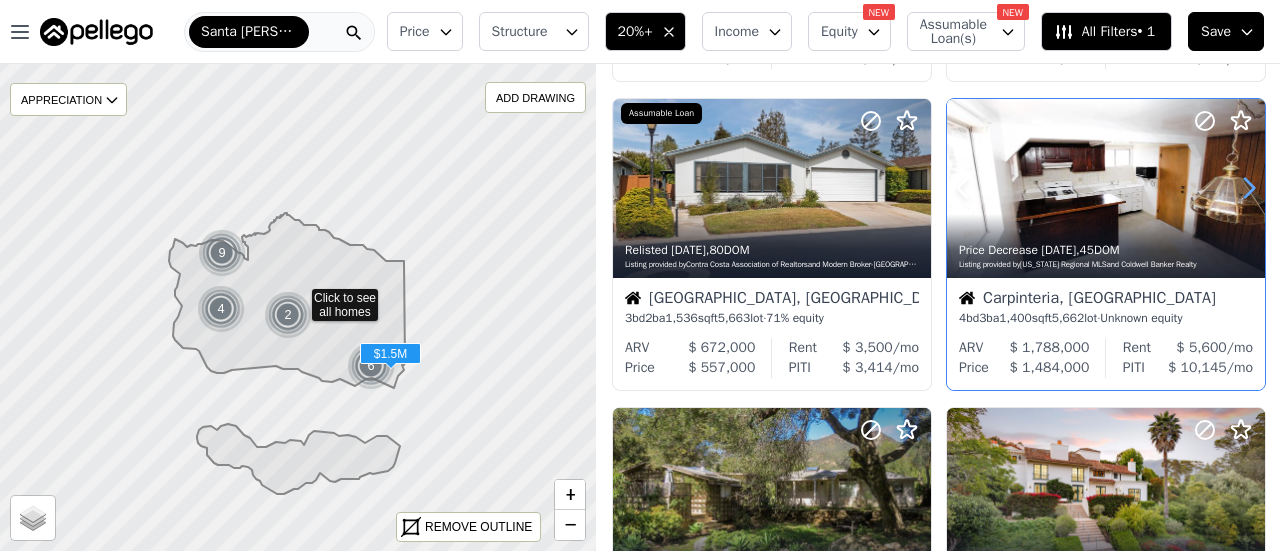 click 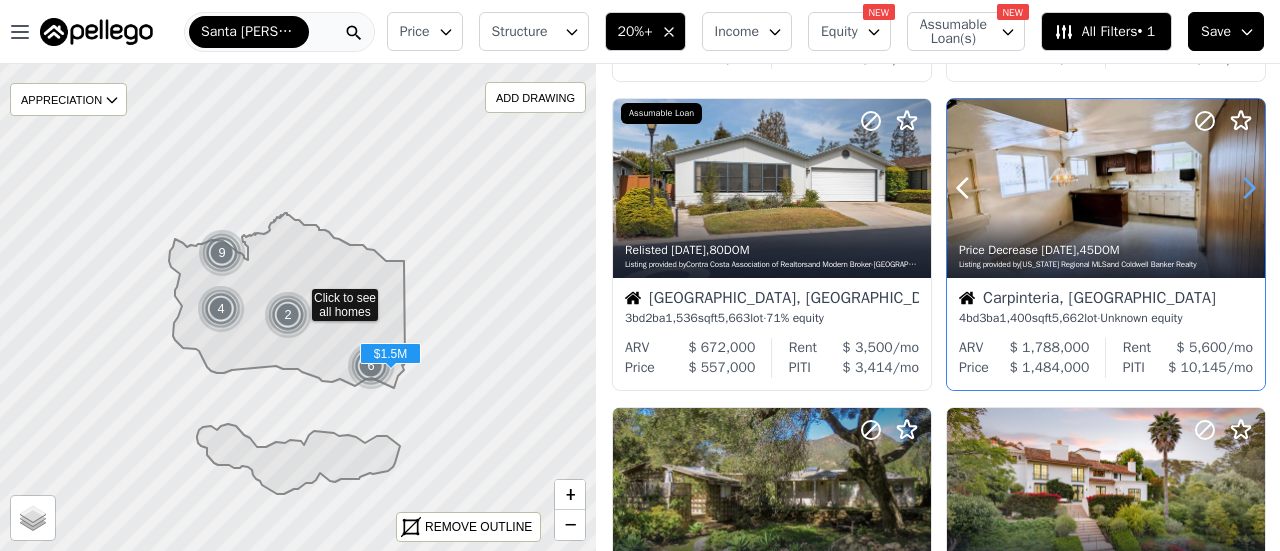 click 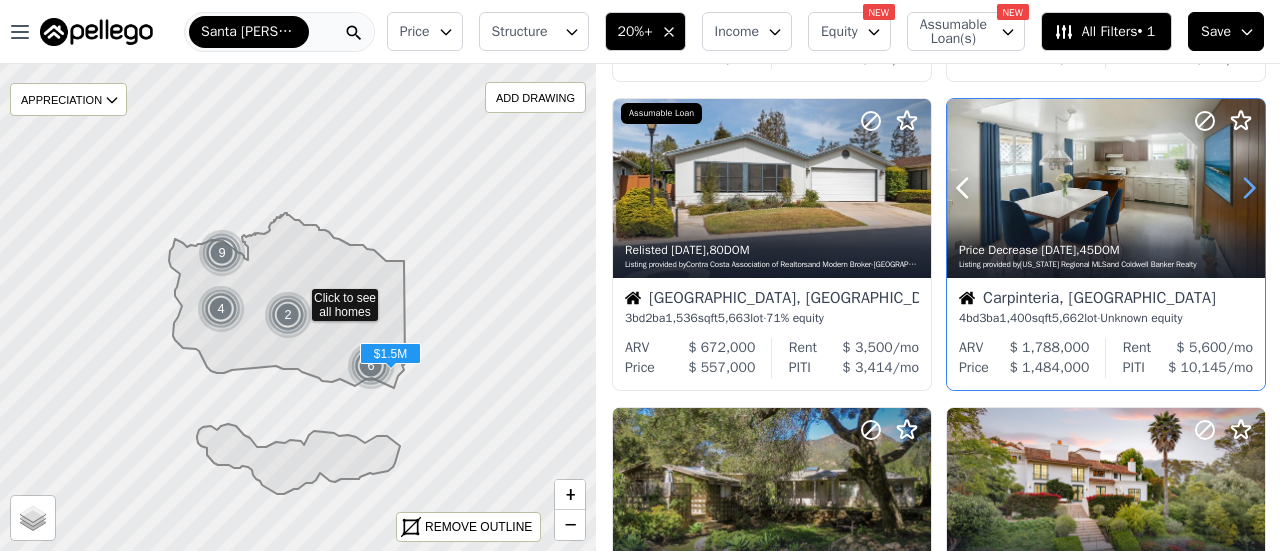 click 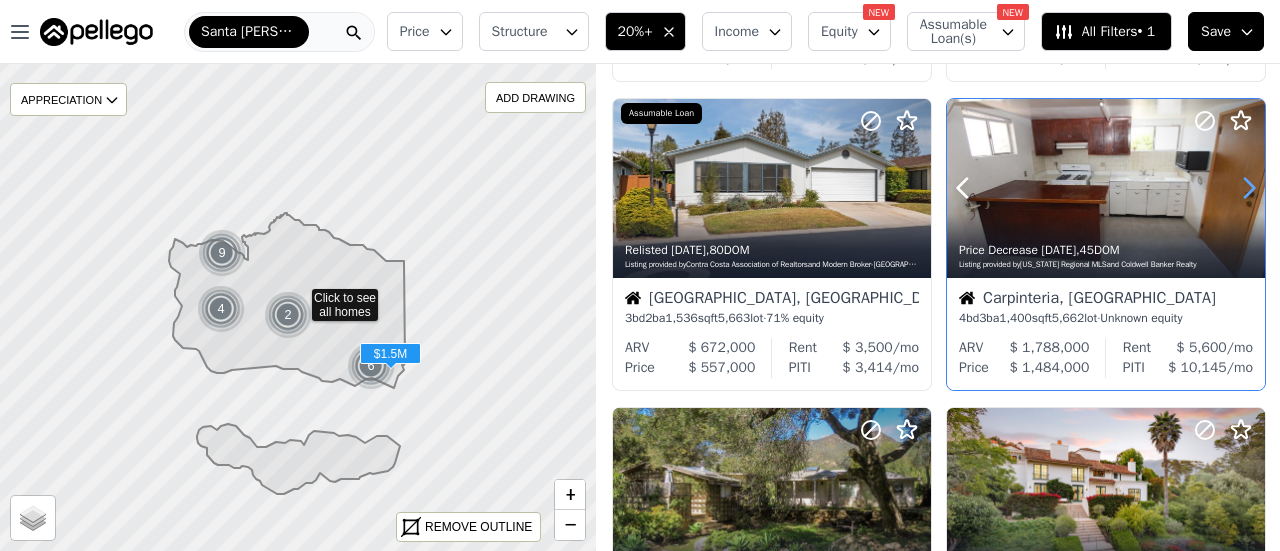 click 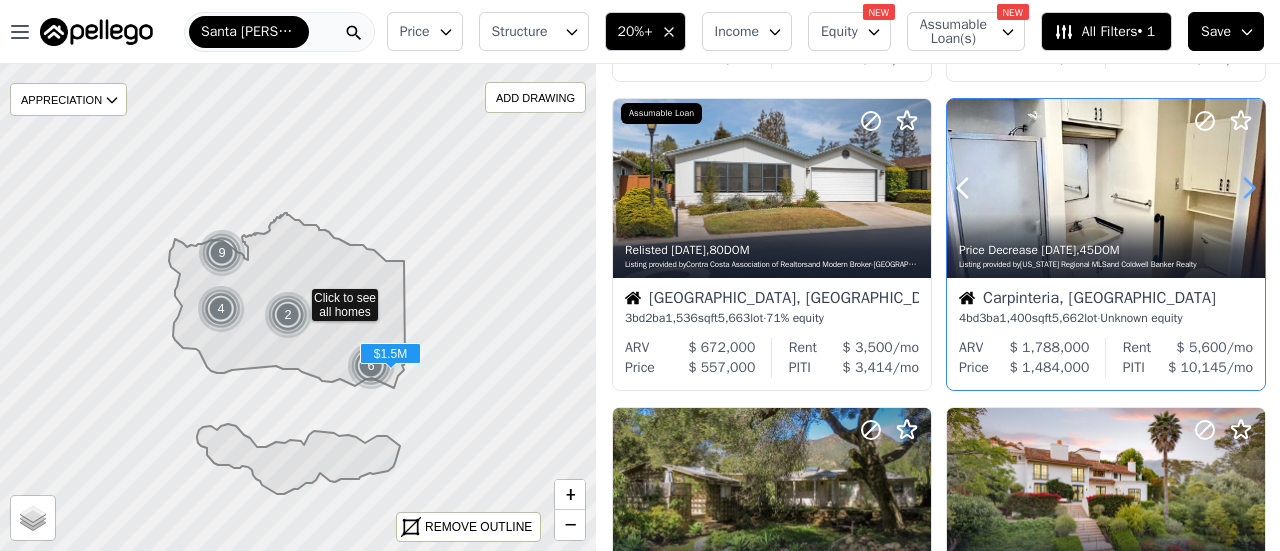 click 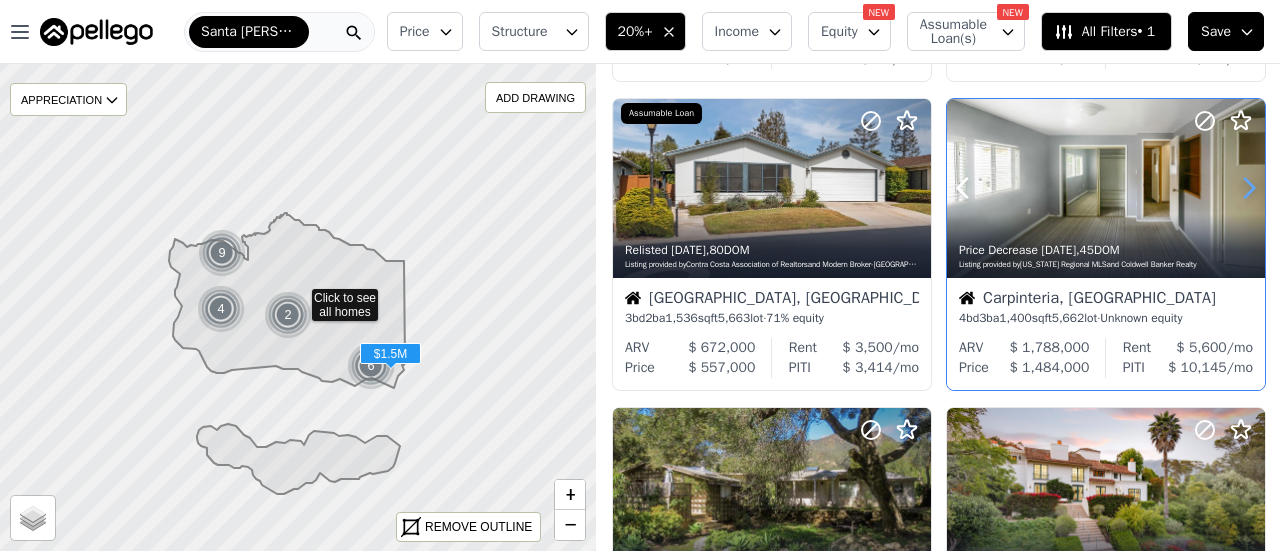 click 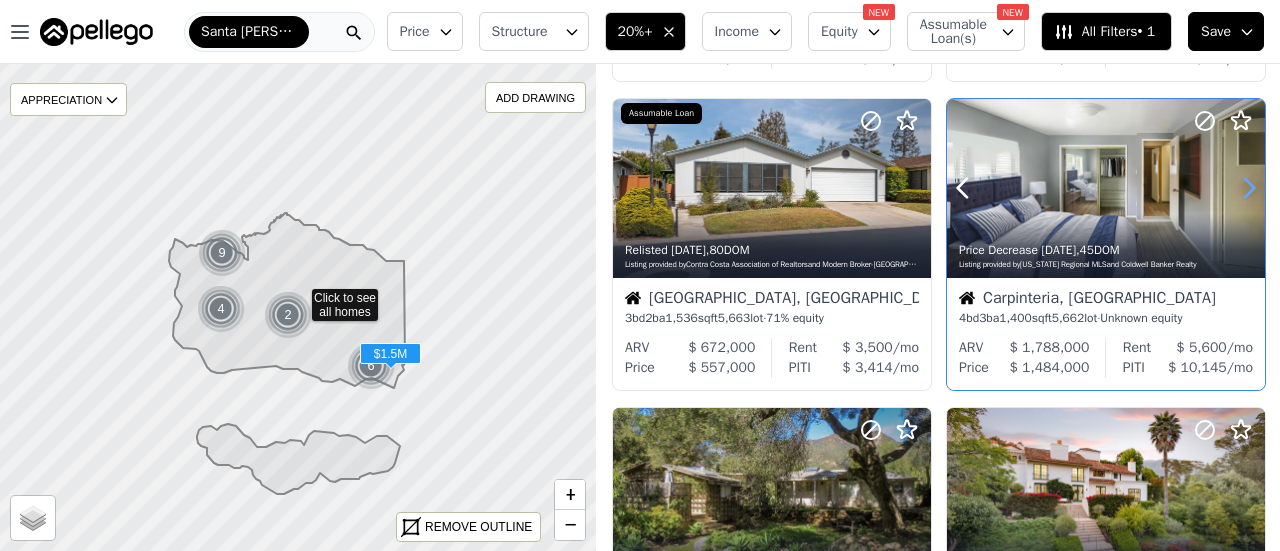 click 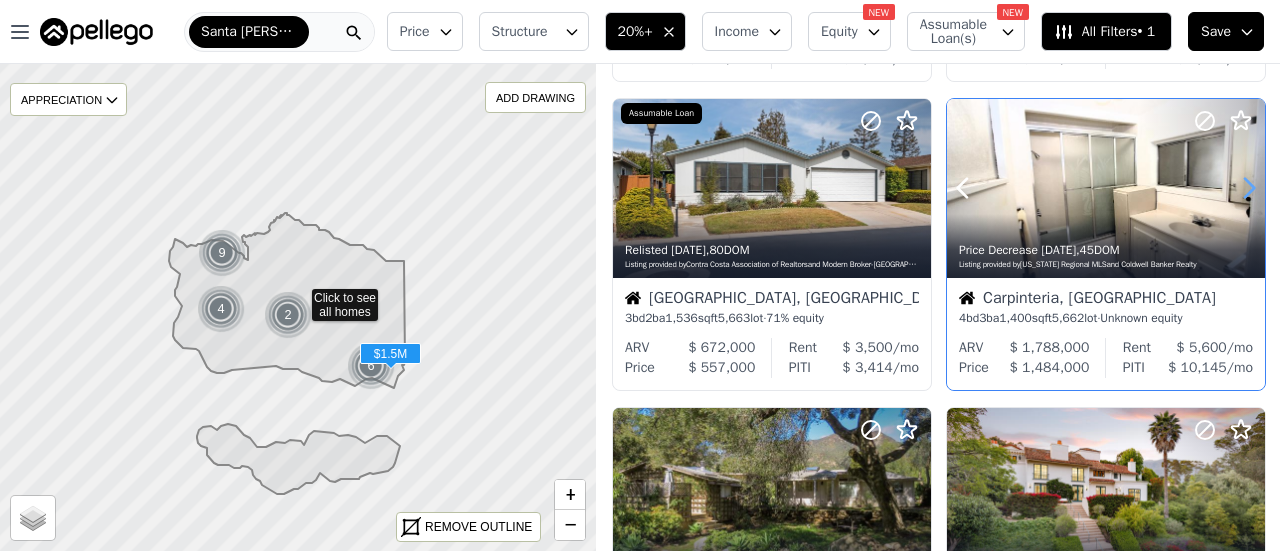 click 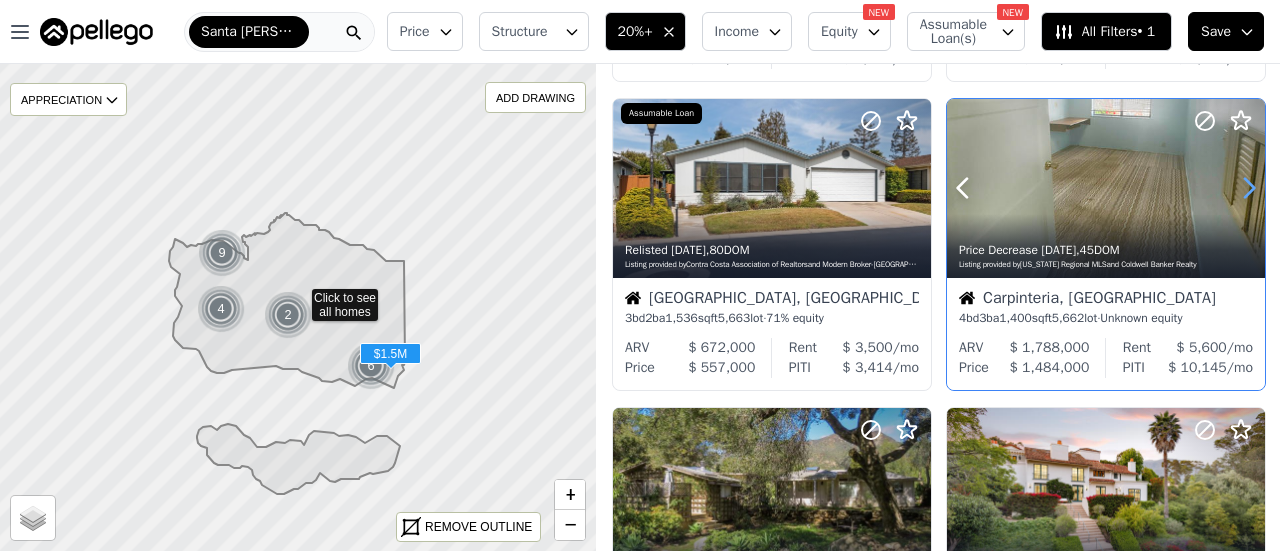 click 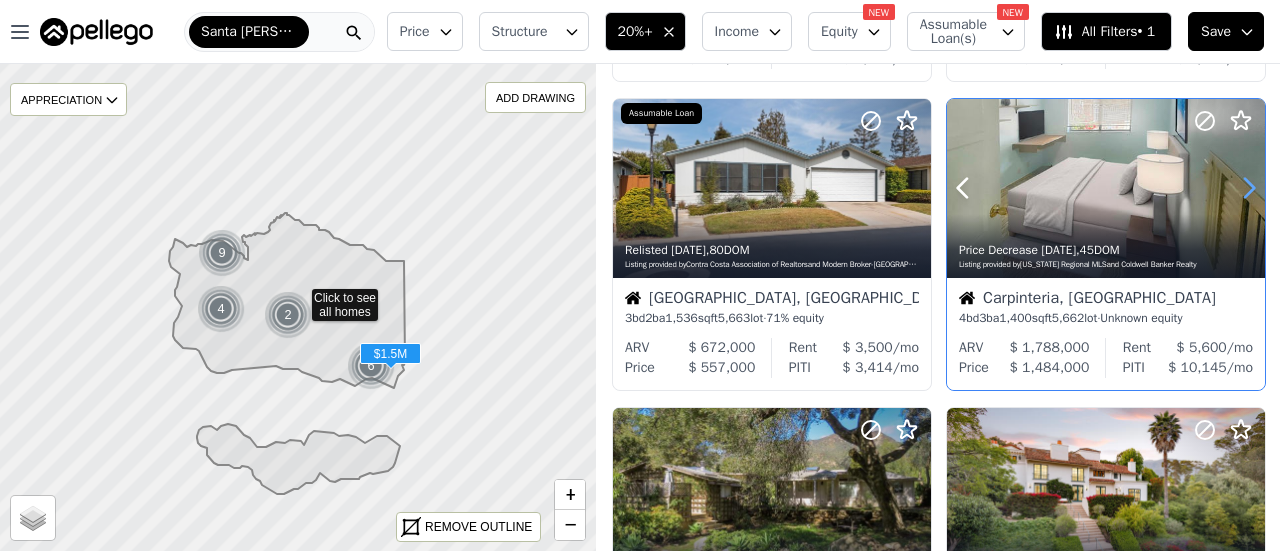 click 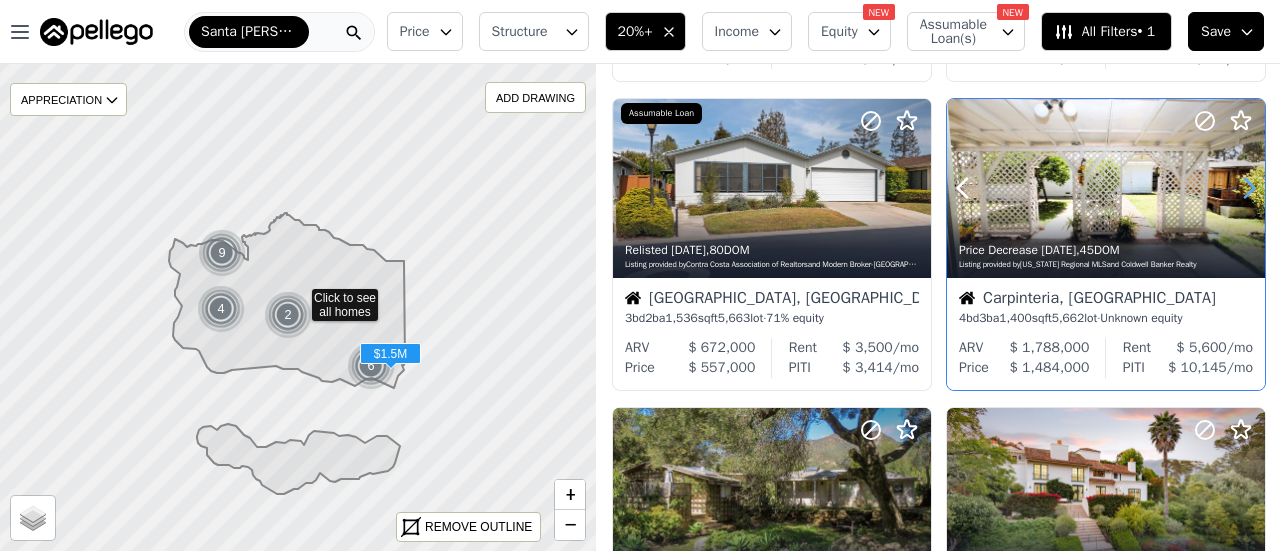 click 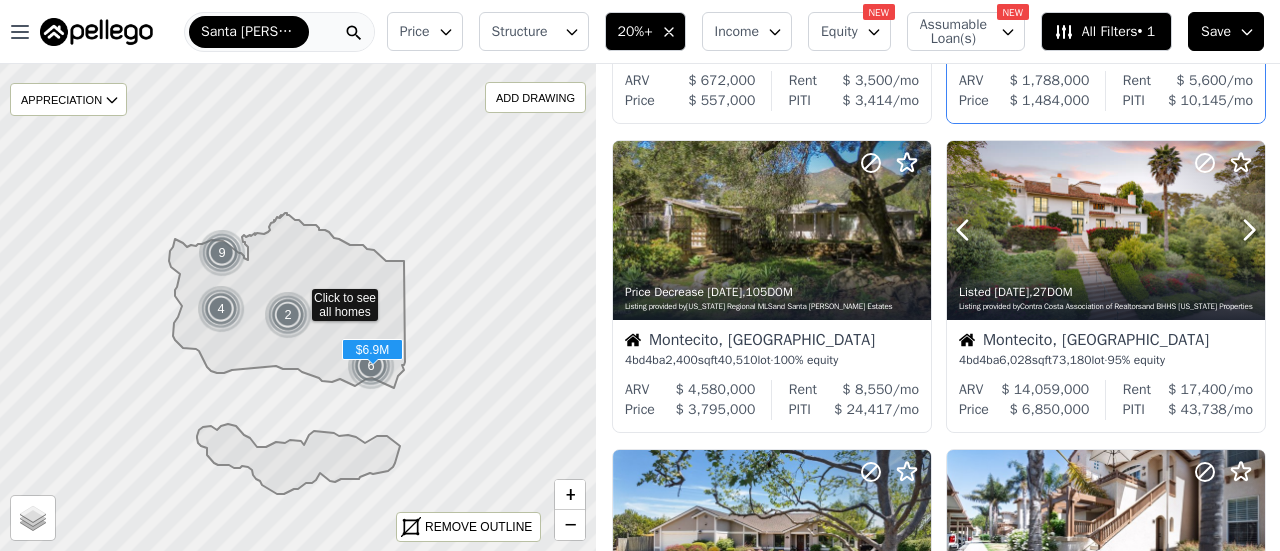 scroll, scrollTop: 906, scrollLeft: 0, axis: vertical 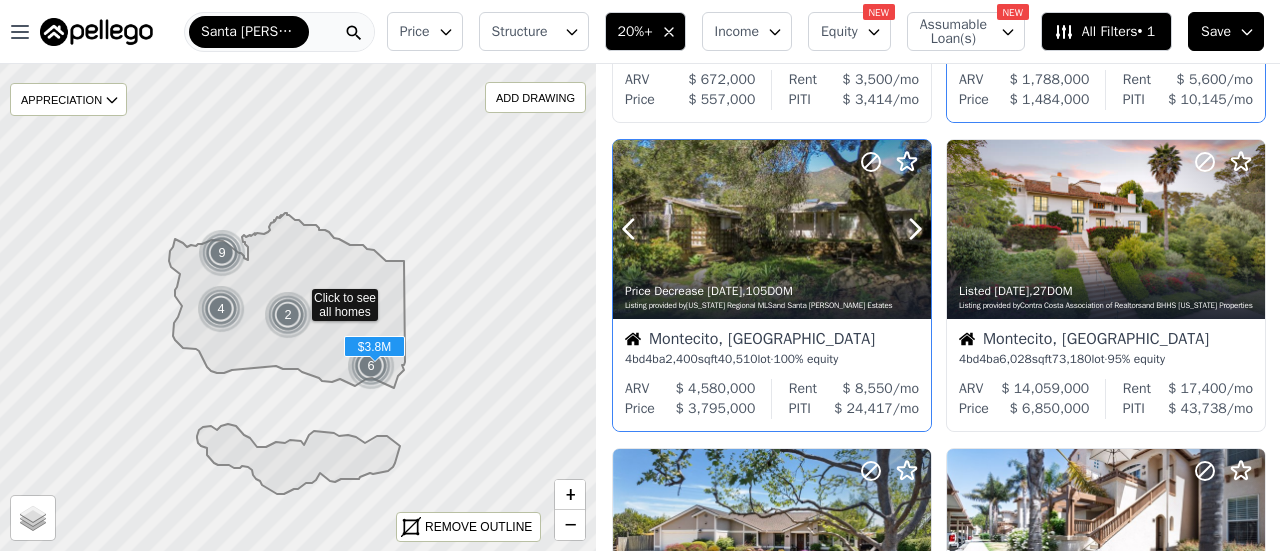 click 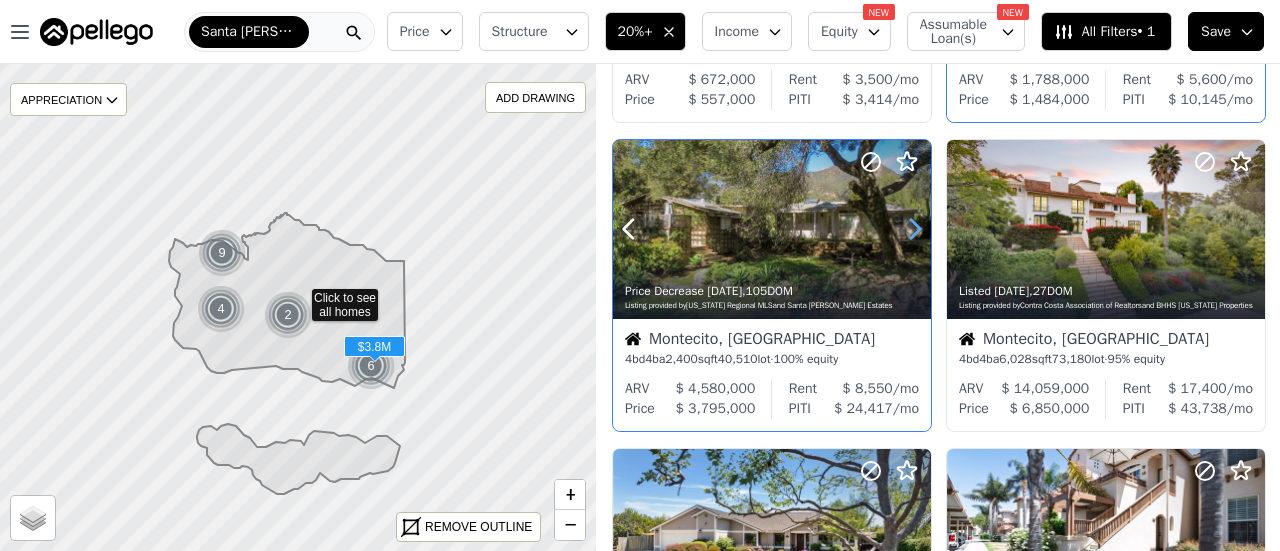 click 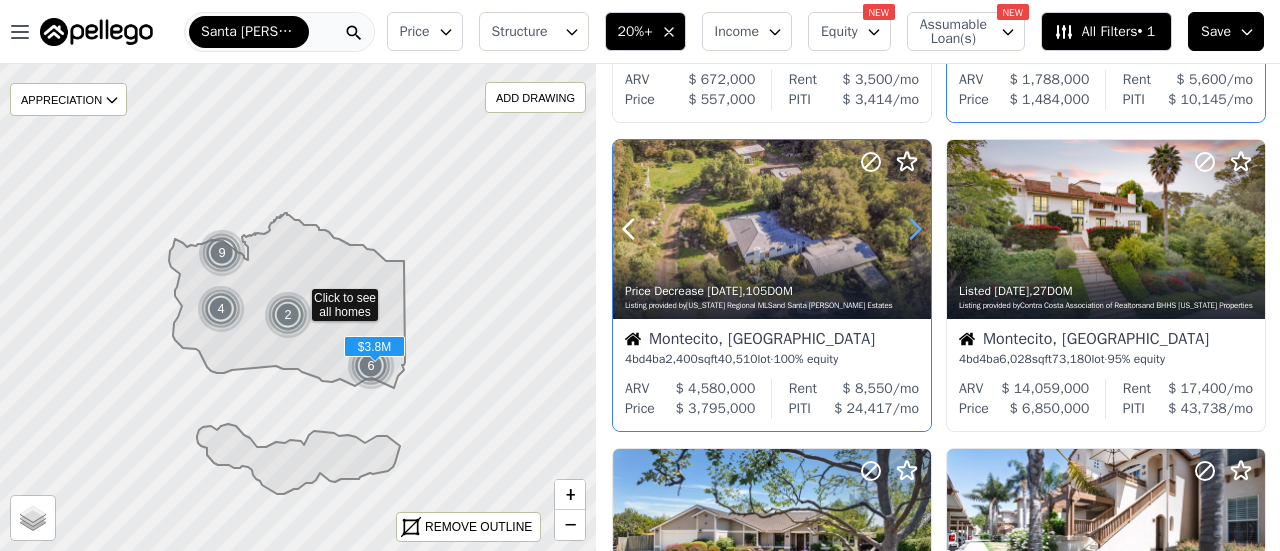 click 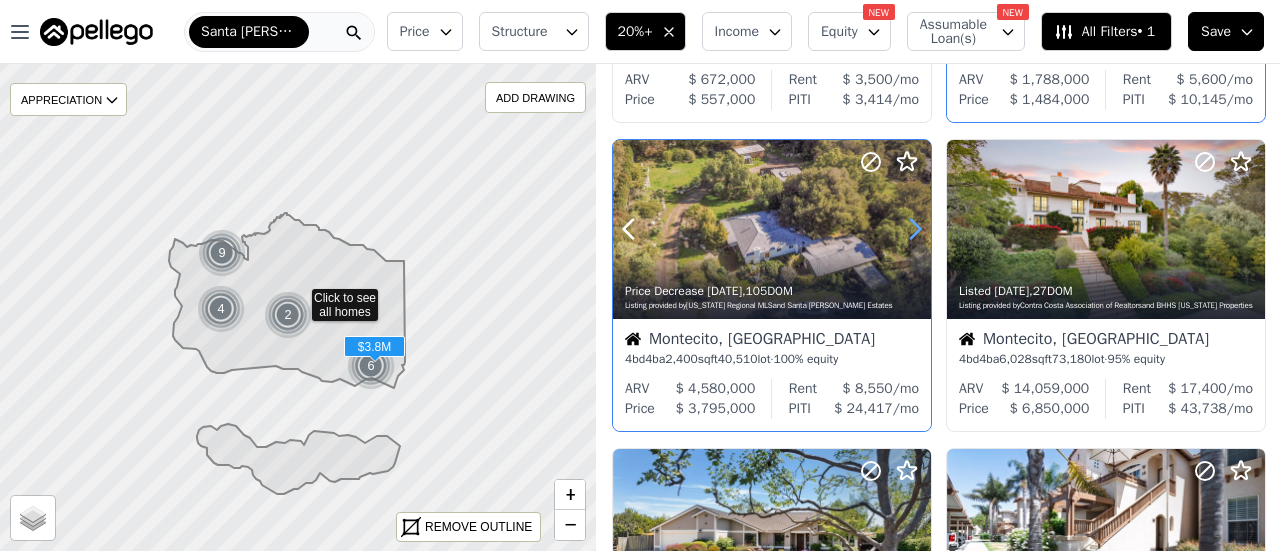 click 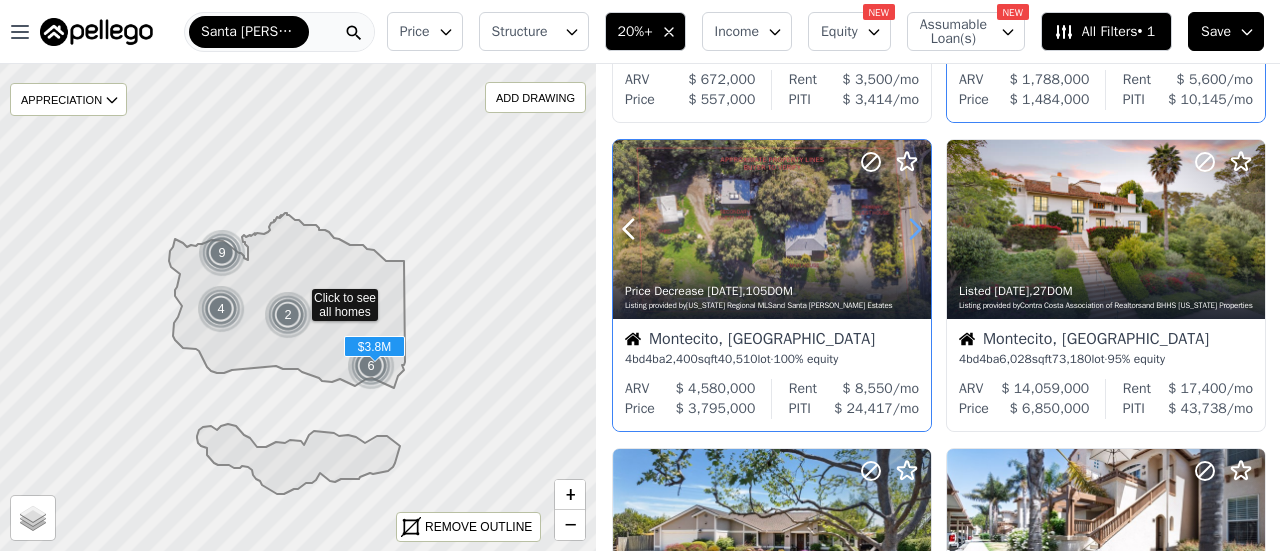 click 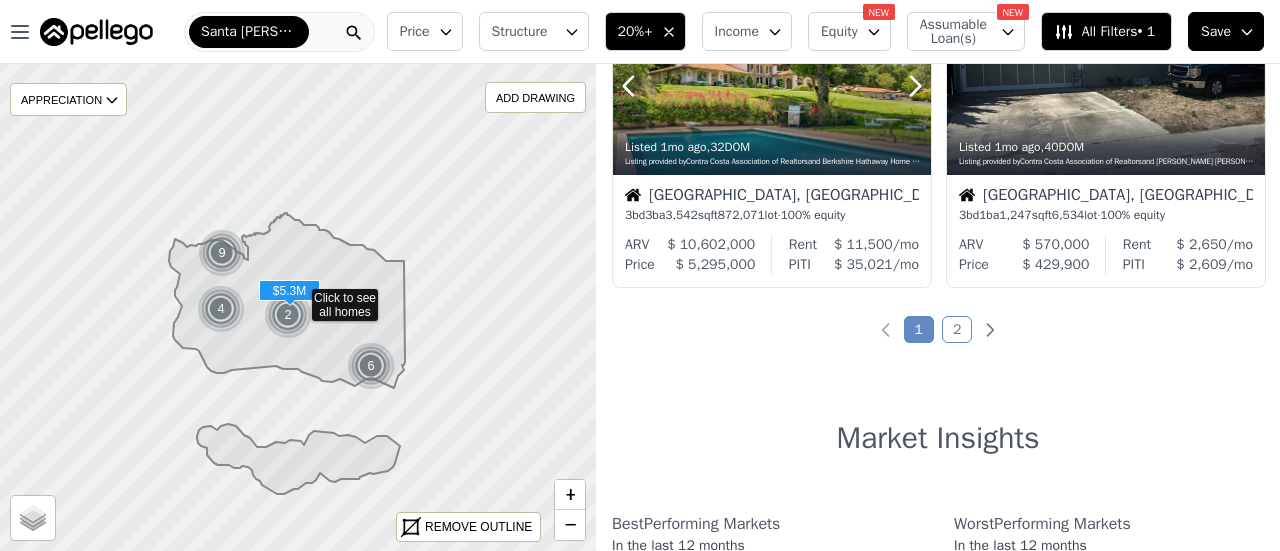 scroll, scrollTop: 1668, scrollLeft: 0, axis: vertical 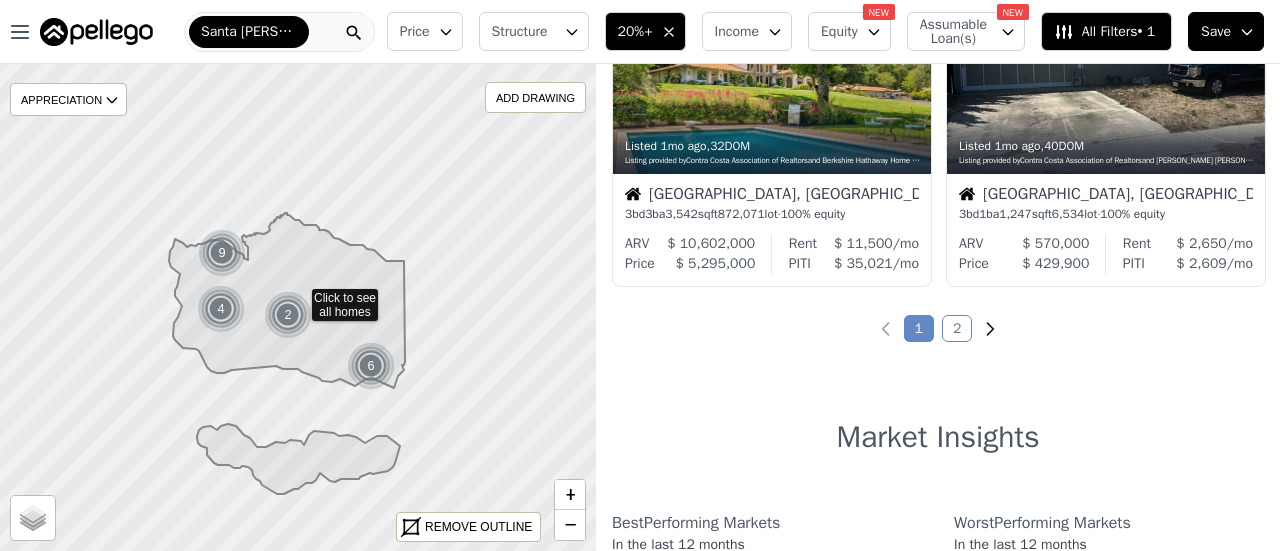 click 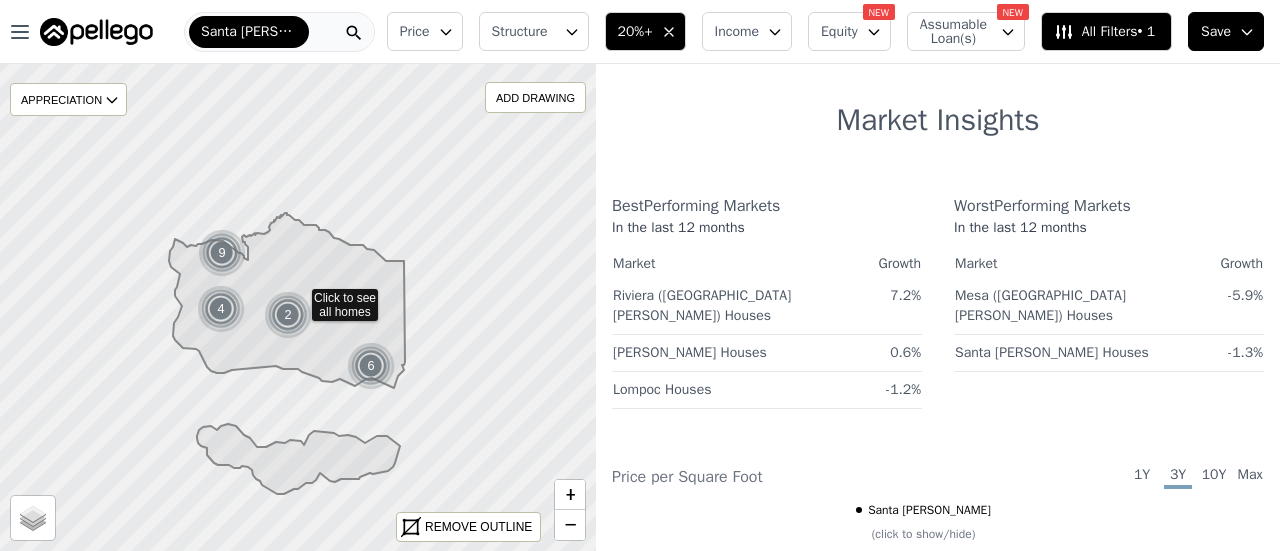 scroll, scrollTop: 1677, scrollLeft: 0, axis: vertical 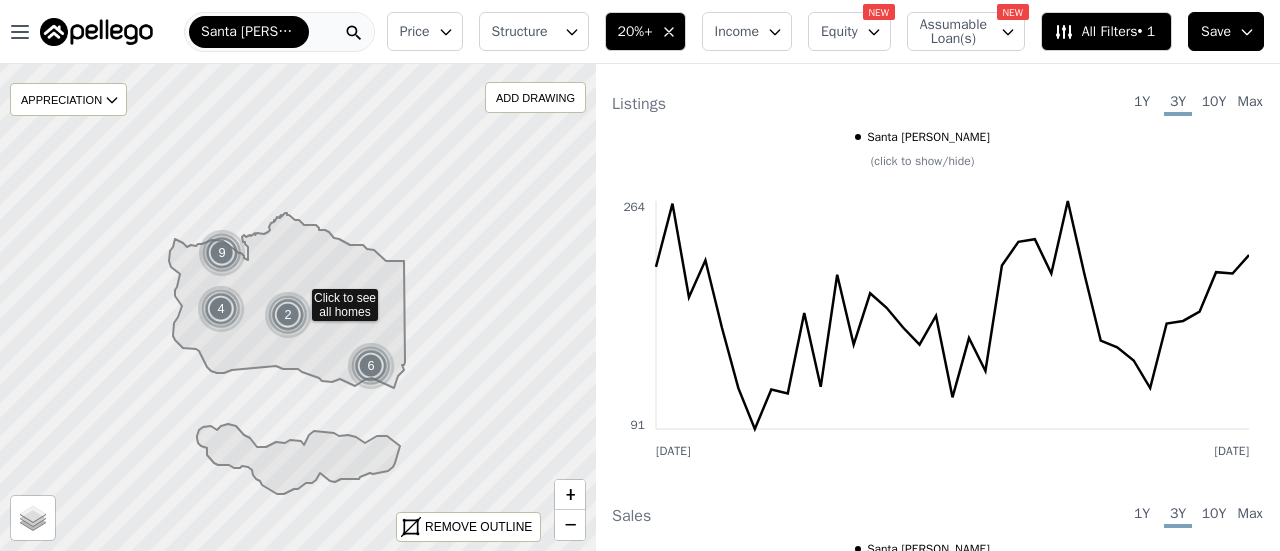 click on "Activity" at bounding box center (1100, 17) 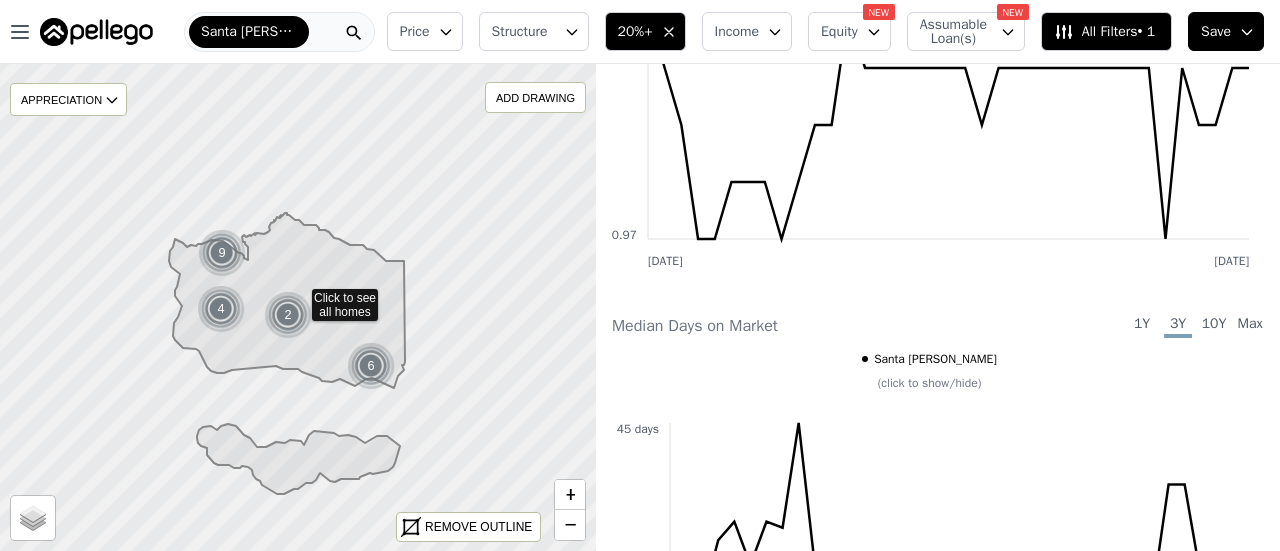 scroll, scrollTop: 2761, scrollLeft: 0, axis: vertical 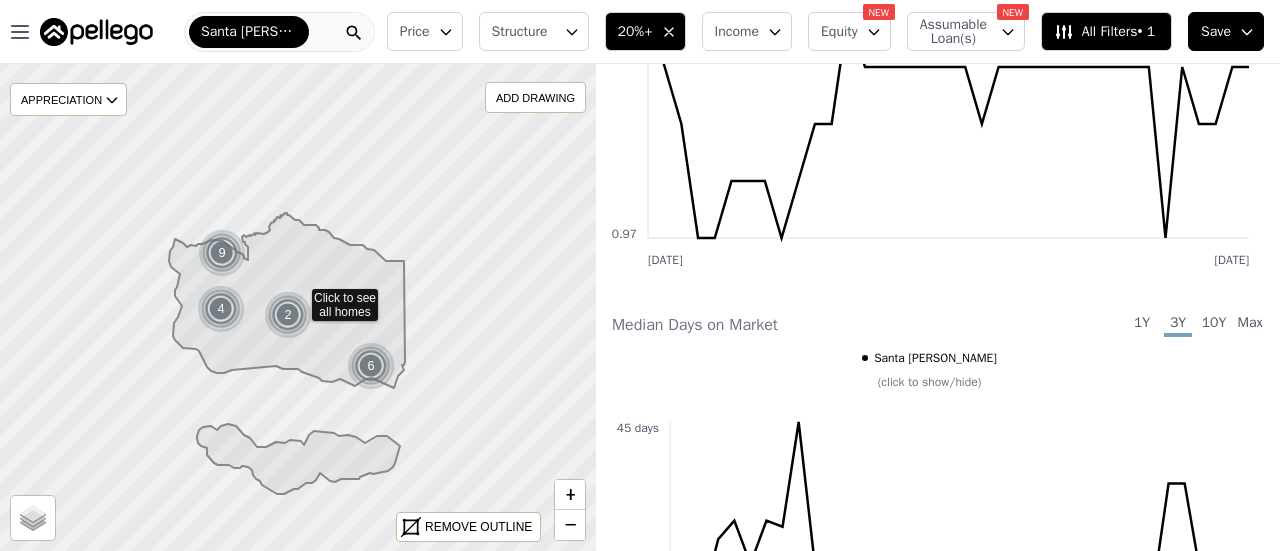 click on "Santa Barbara   (click to show/hide)" at bounding box center [918, -26] 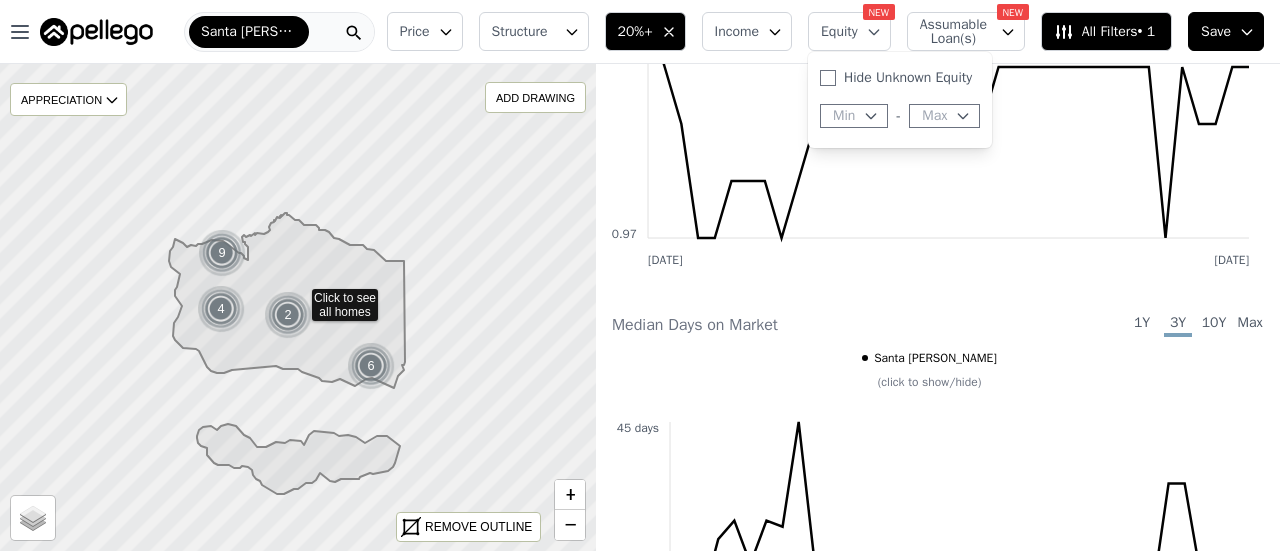 click on "Equity" at bounding box center (849, 31) 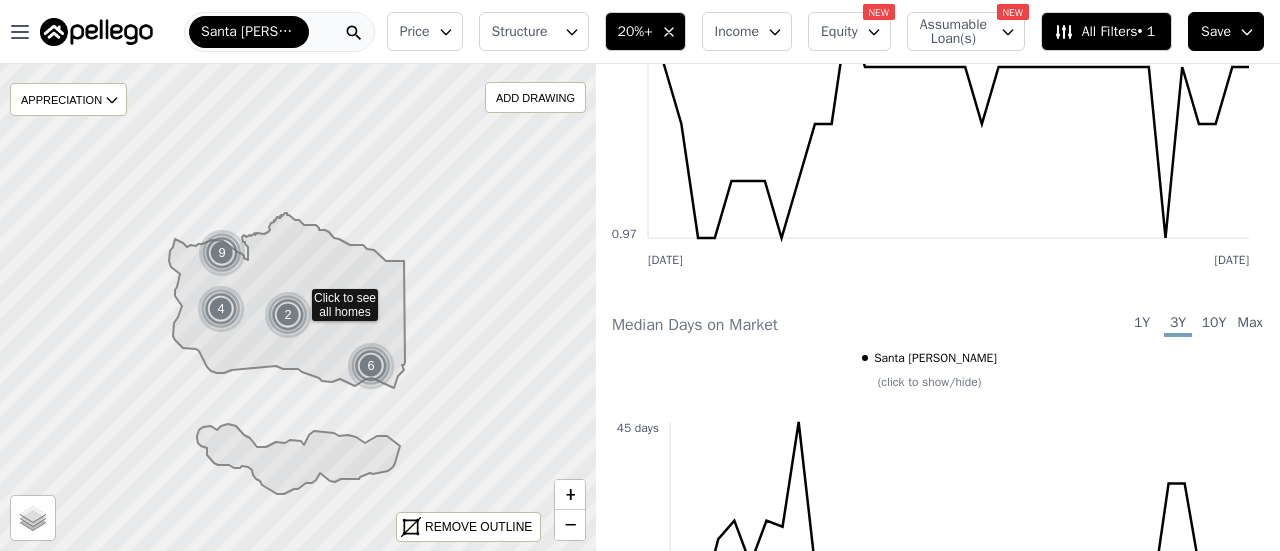 click on "Assumable Loan(s)" at bounding box center [952, 32] 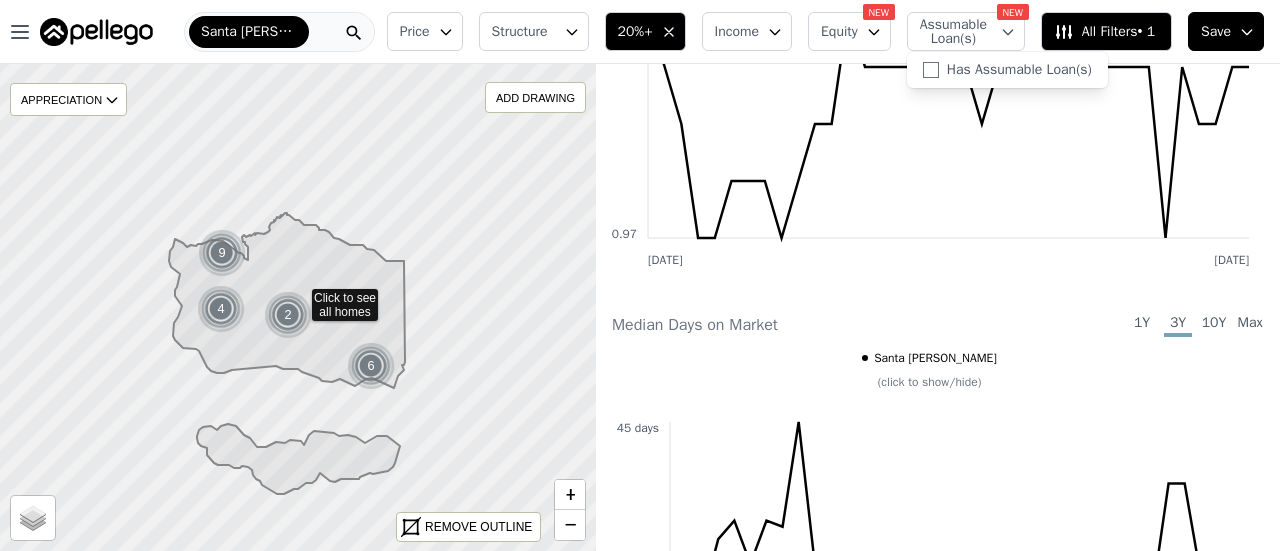 click on "Assumable Loan(s)" at bounding box center (952, 32) 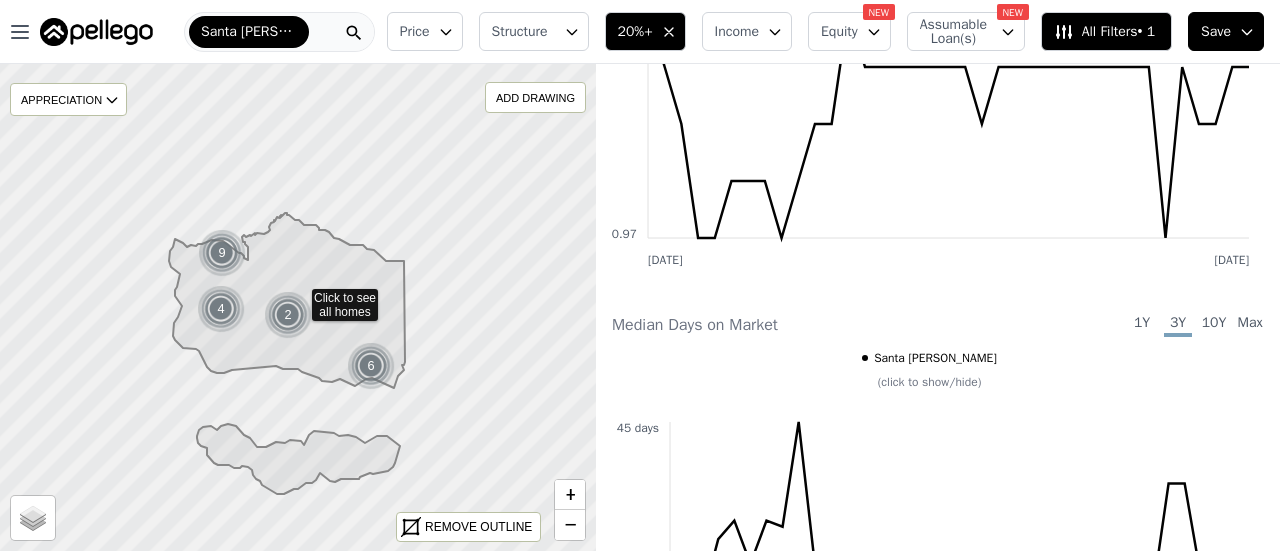 click on "Price" at bounding box center (425, 31) 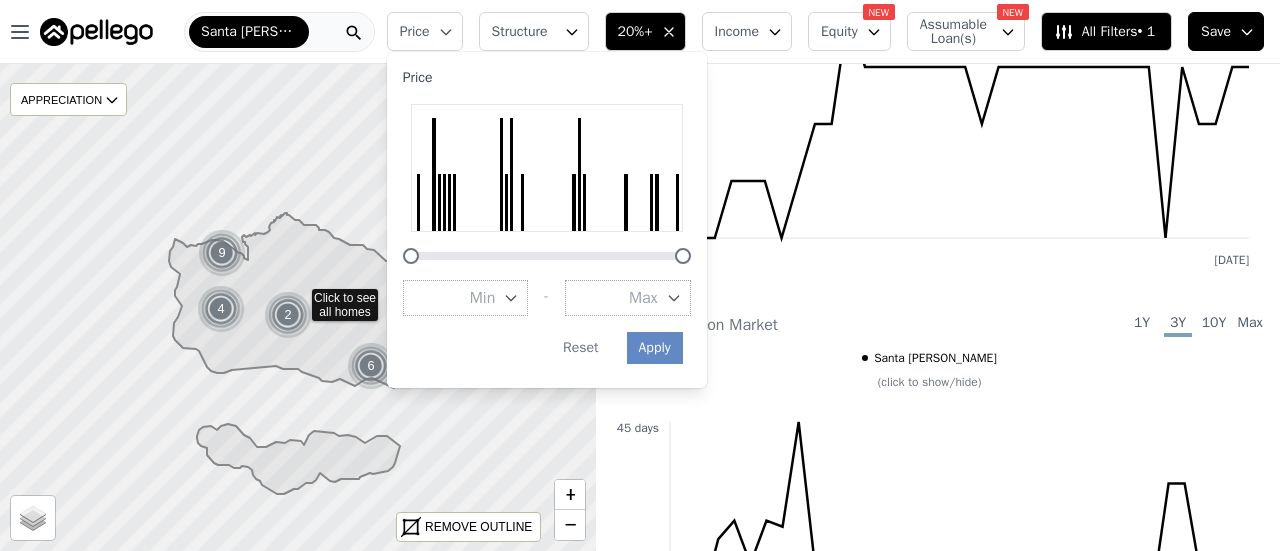 click on "Price" at bounding box center [425, 31] 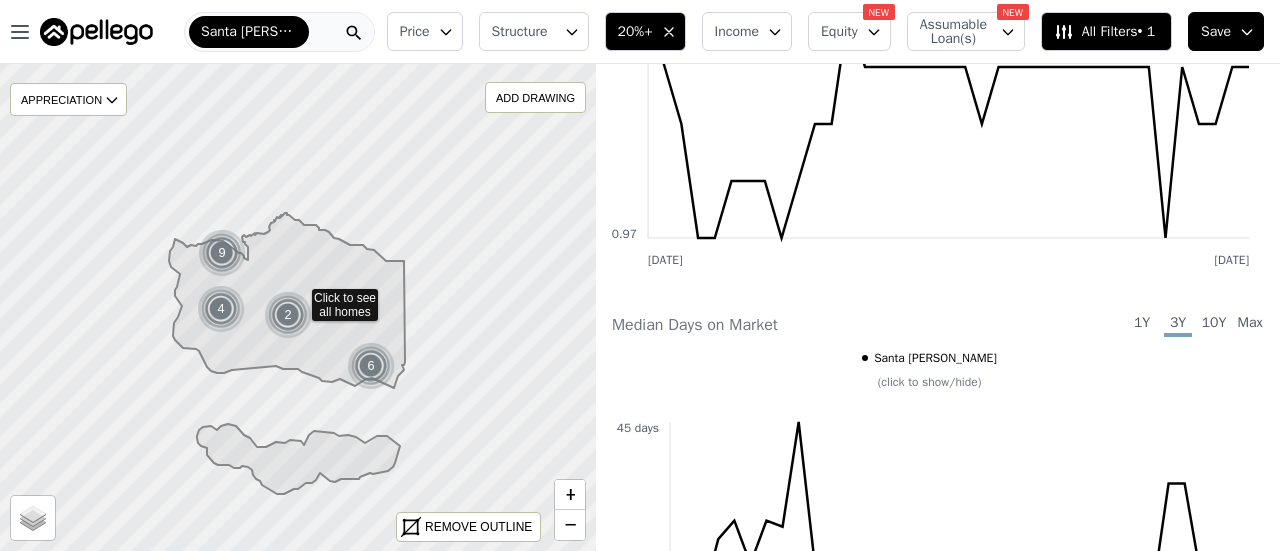 click on "Structure" at bounding box center (524, 32) 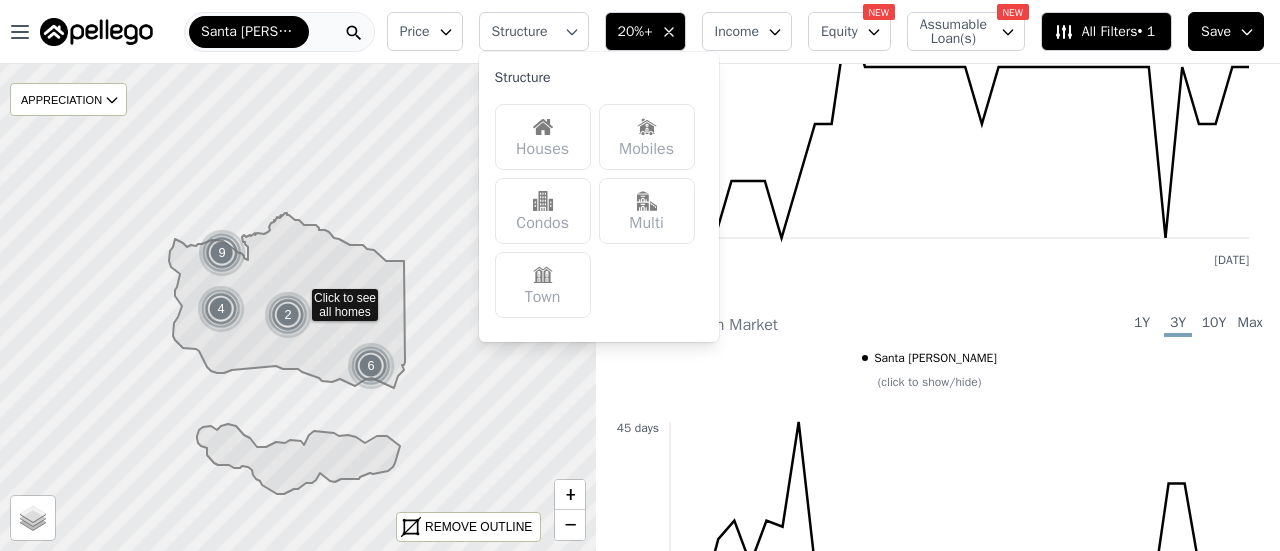 click on "Structure" at bounding box center [524, 32] 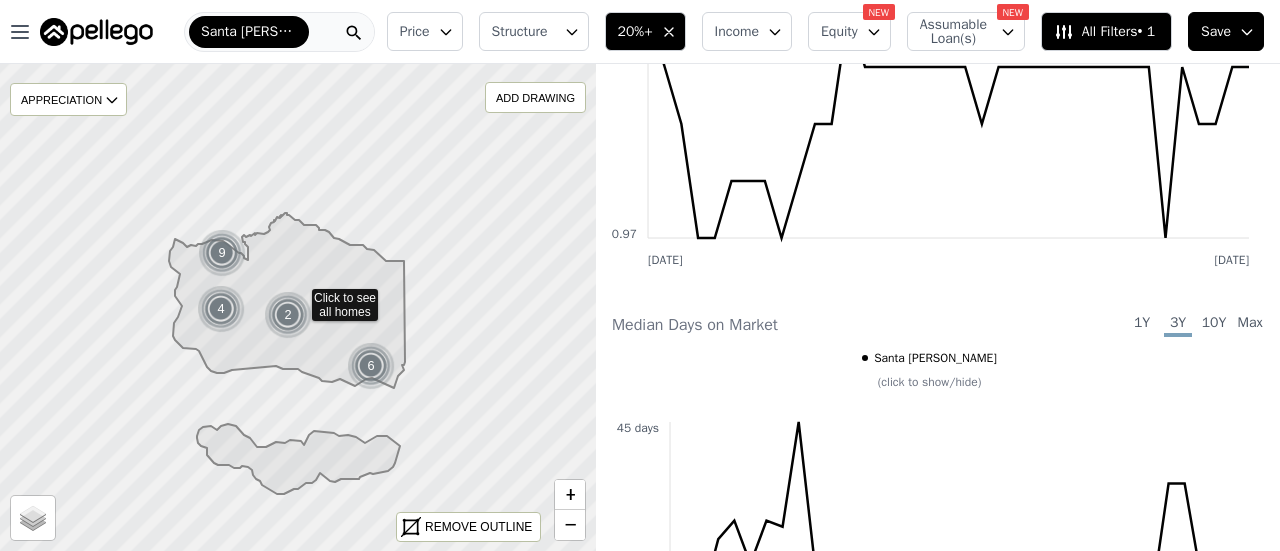 click on "Income" at bounding box center (737, 32) 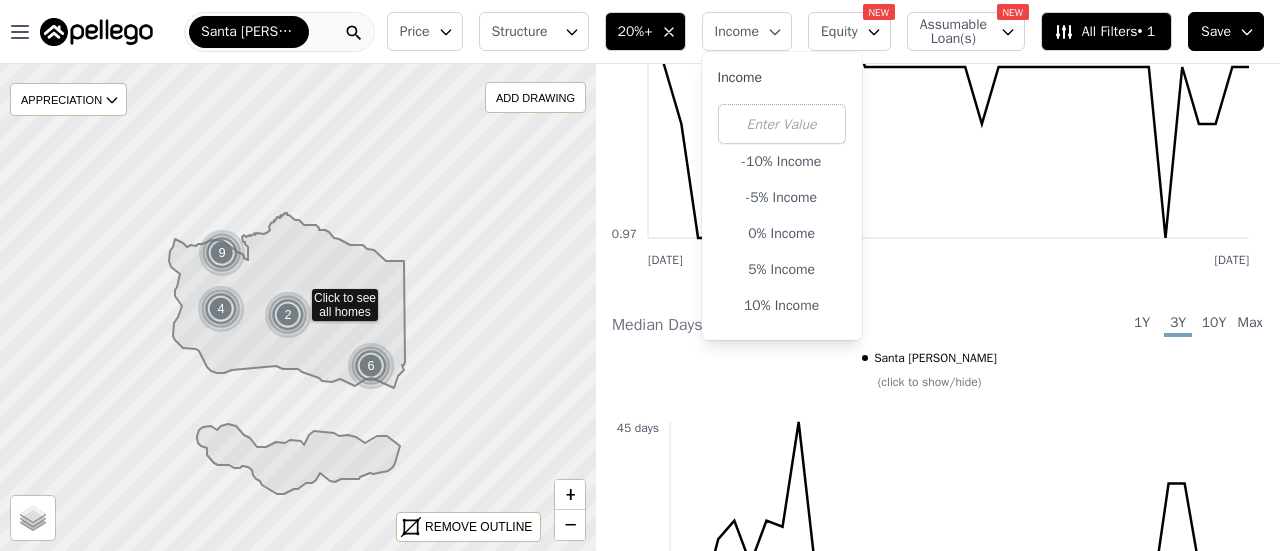click on "Income" at bounding box center [737, 32] 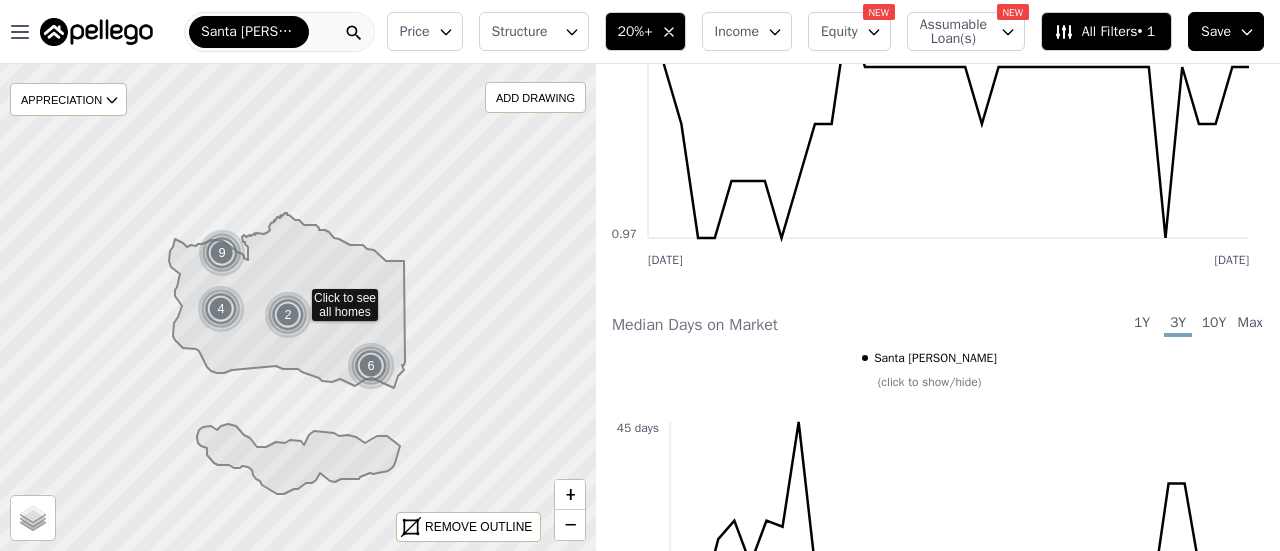 click on "All Filters  • 1" at bounding box center [1104, 32] 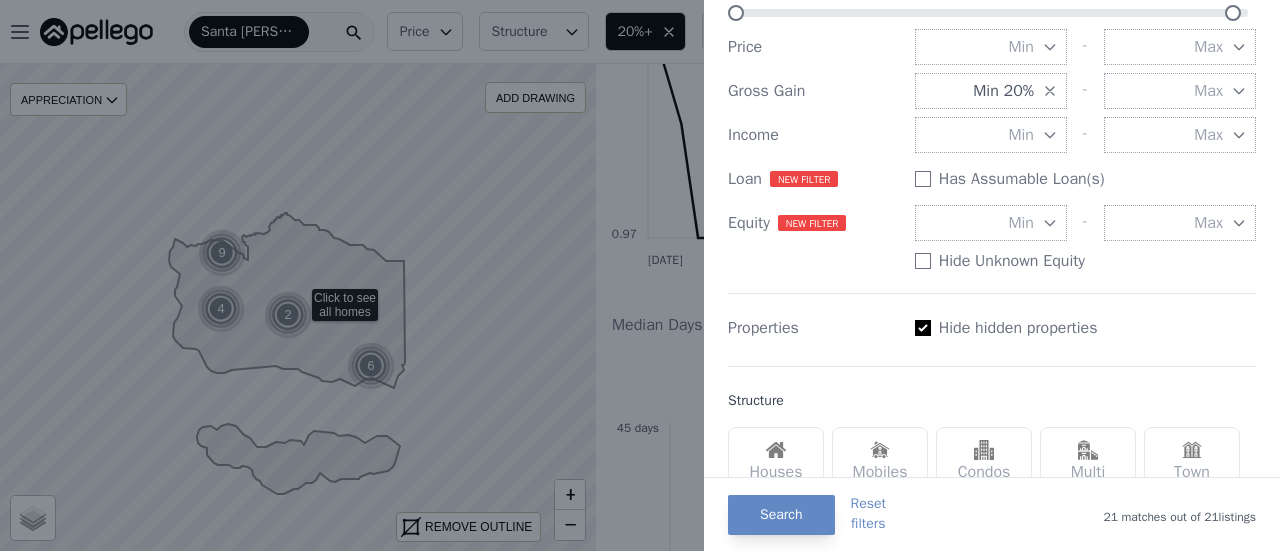scroll, scrollTop: 0, scrollLeft: 0, axis: both 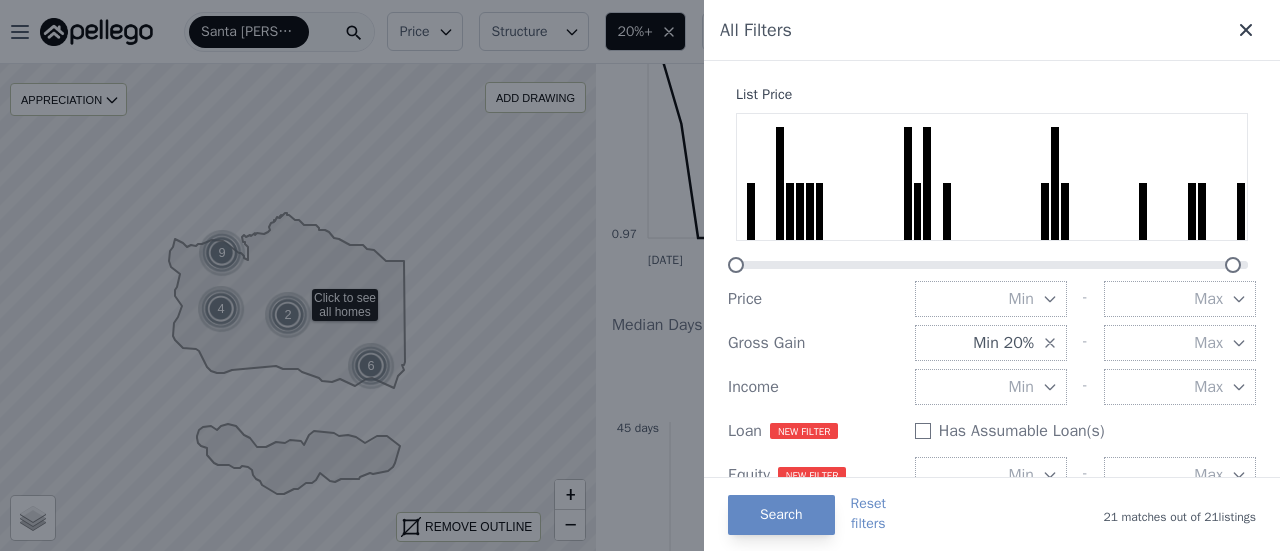 click 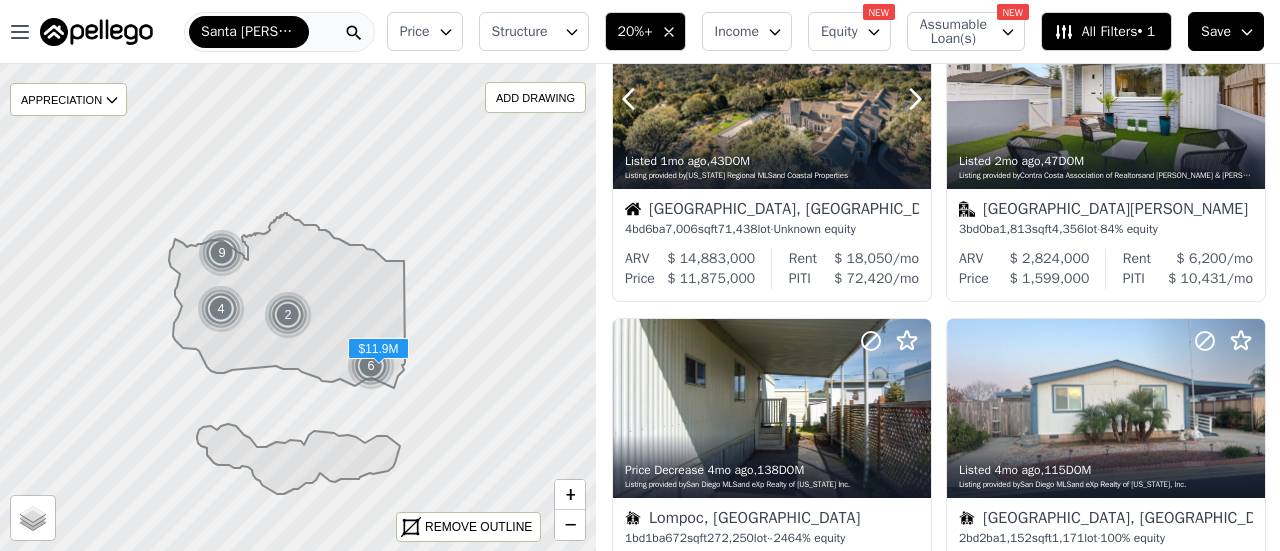 scroll, scrollTop: 0, scrollLeft: 0, axis: both 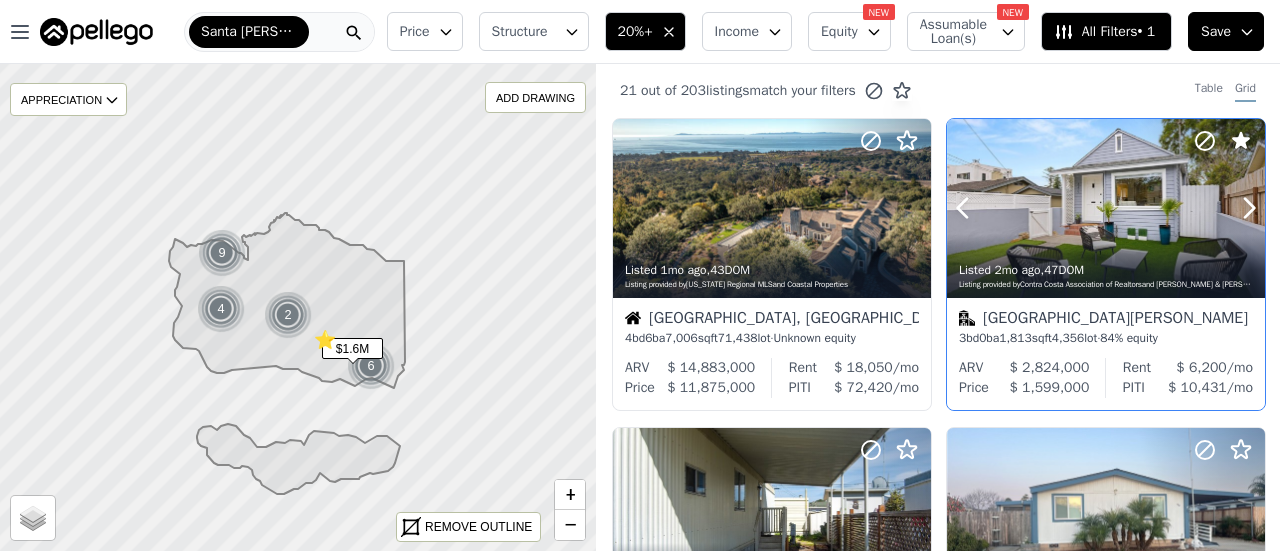click at bounding box center [987, 208] 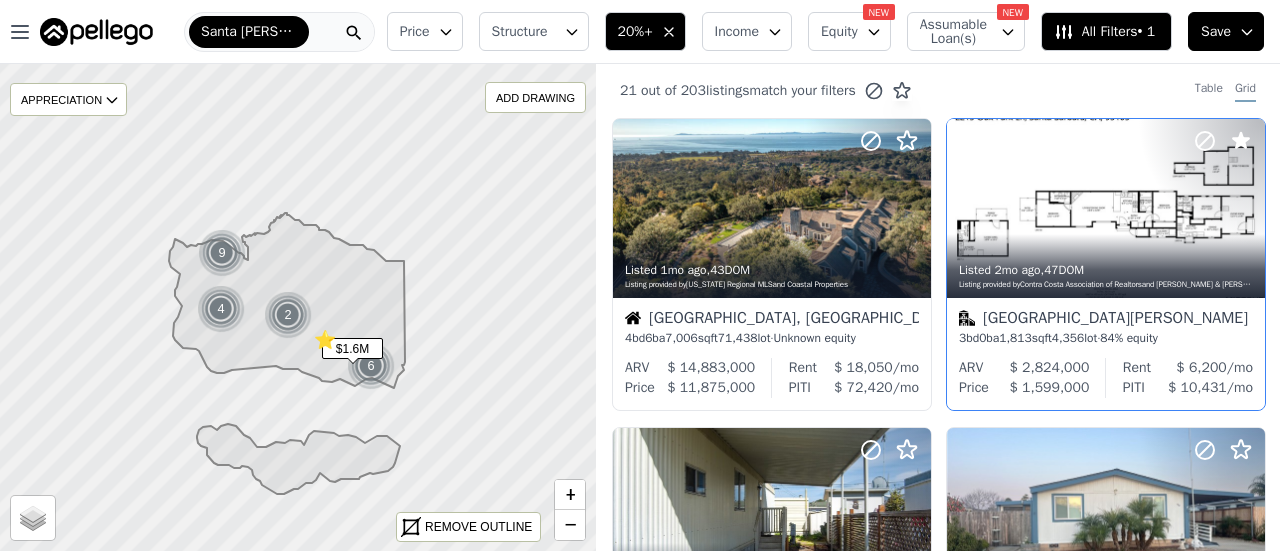 click on "Santa Barbara (Downtown) 3 bd  0 ba  1,813 sqft  4,356 lot  ·  84%   equity" at bounding box center (1106, 328) 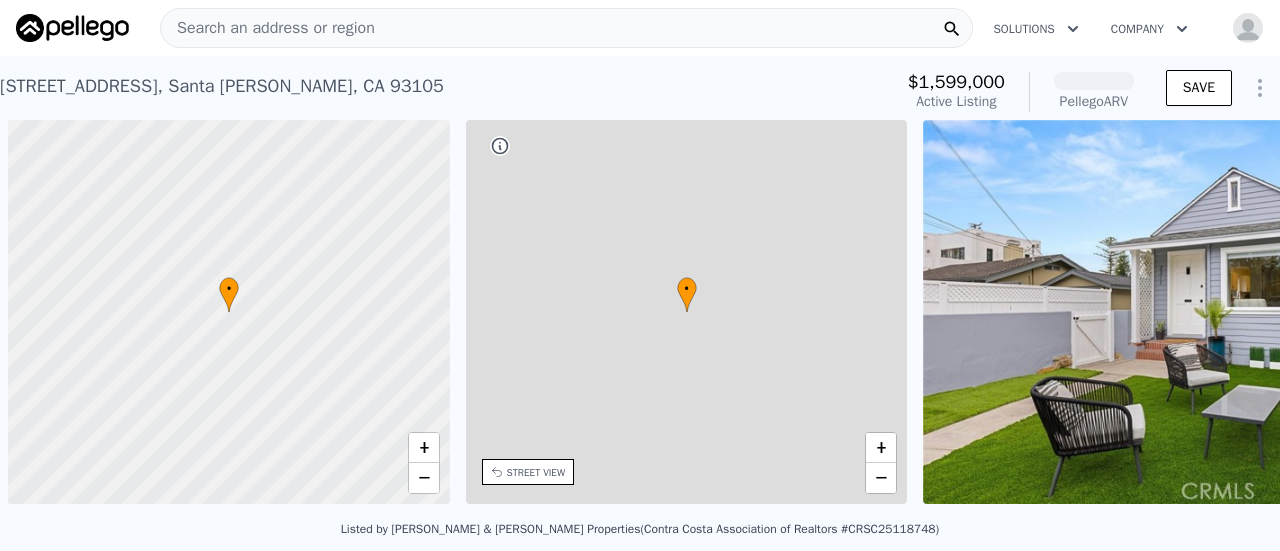 scroll, scrollTop: 0, scrollLeft: 0, axis: both 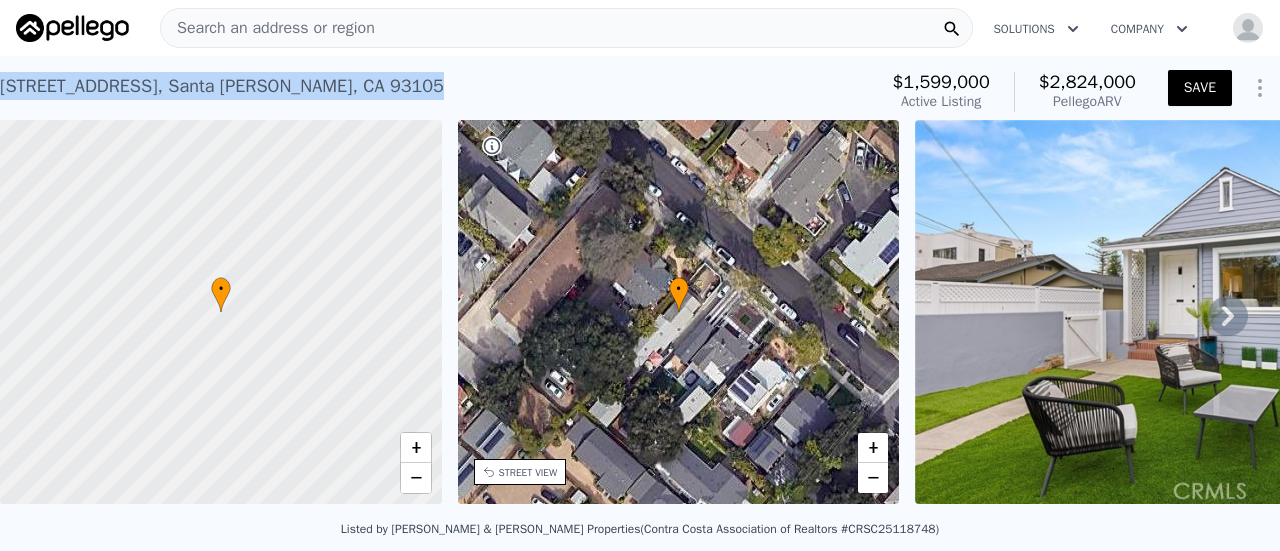 drag, startPoint x: 346, startPoint y: 94, endPoint x: 0, endPoint y: 101, distance: 346.0708 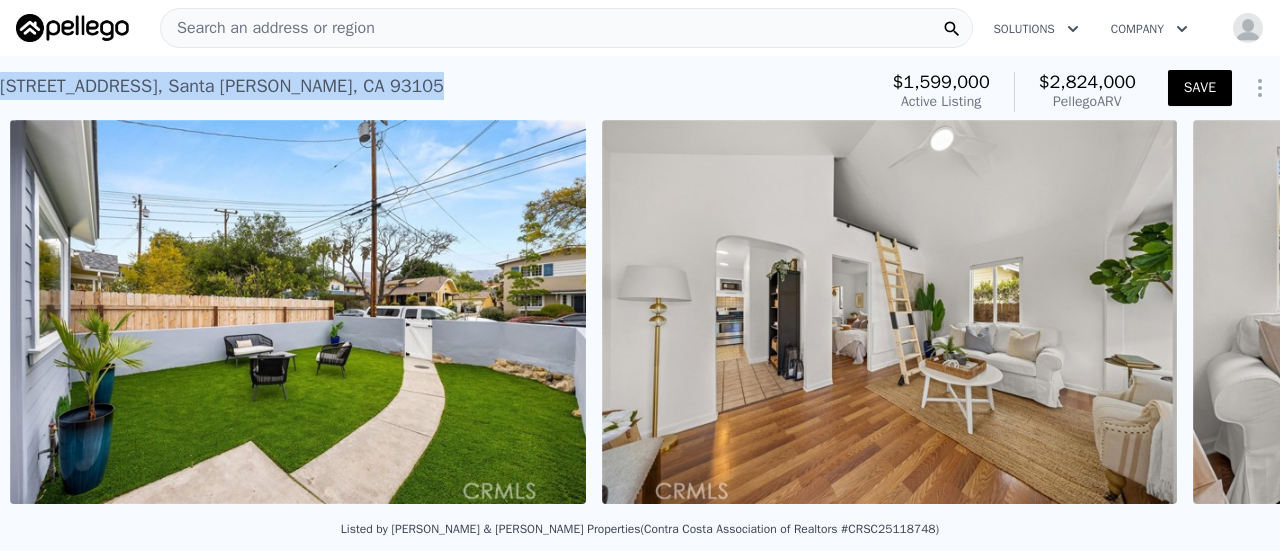 scroll, scrollTop: 0, scrollLeft: 2098, axis: horizontal 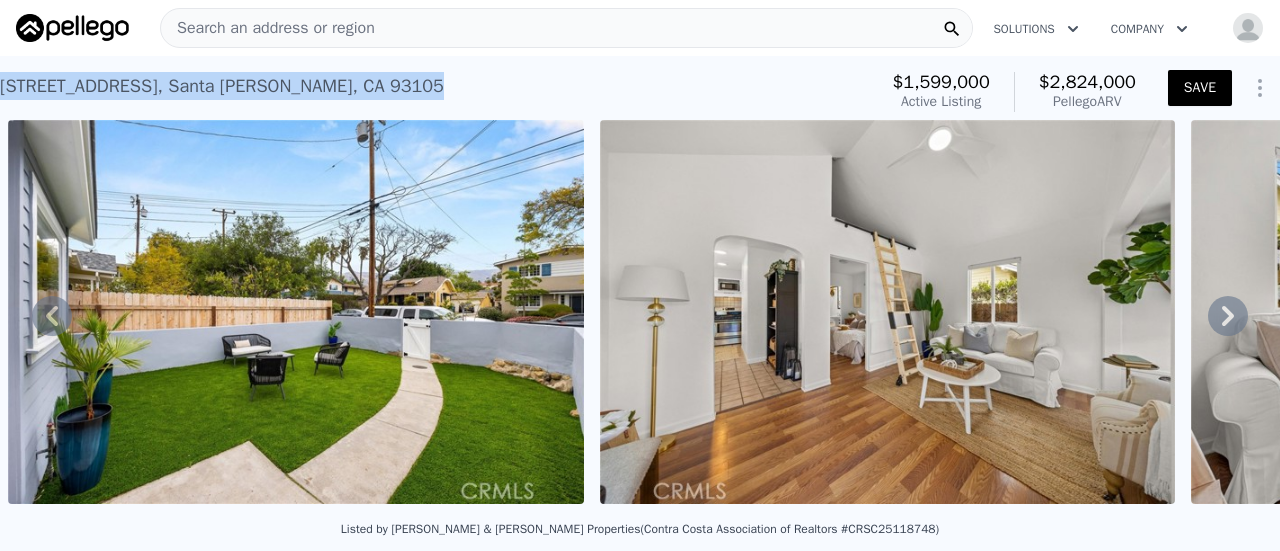 click at bounding box center [296, 312] 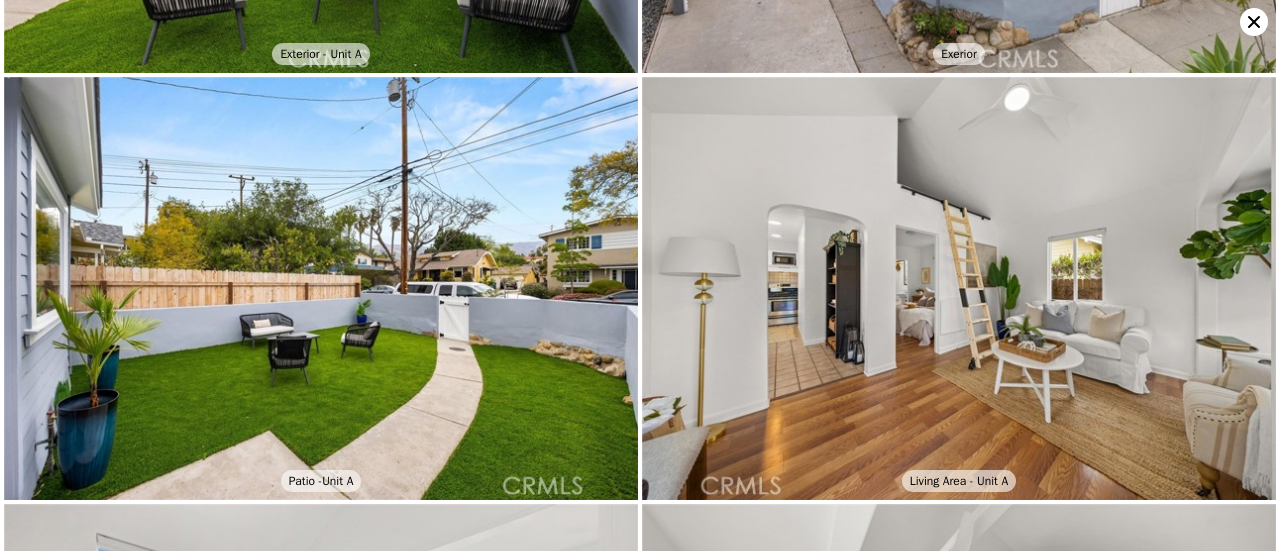 scroll, scrollTop: 422, scrollLeft: 0, axis: vertical 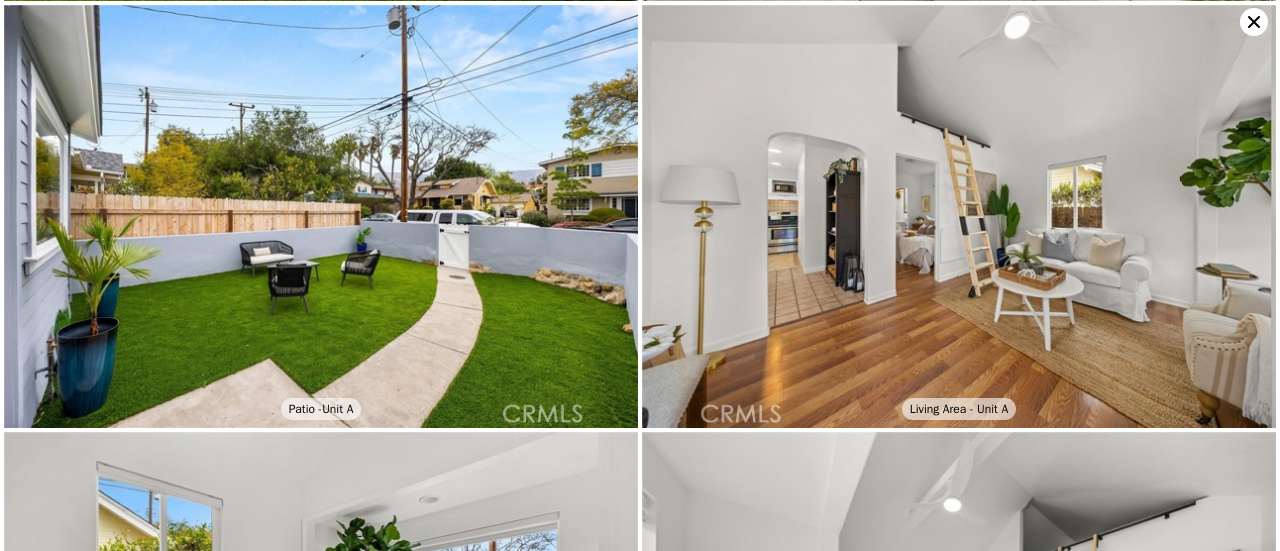 click at bounding box center [321, 216] 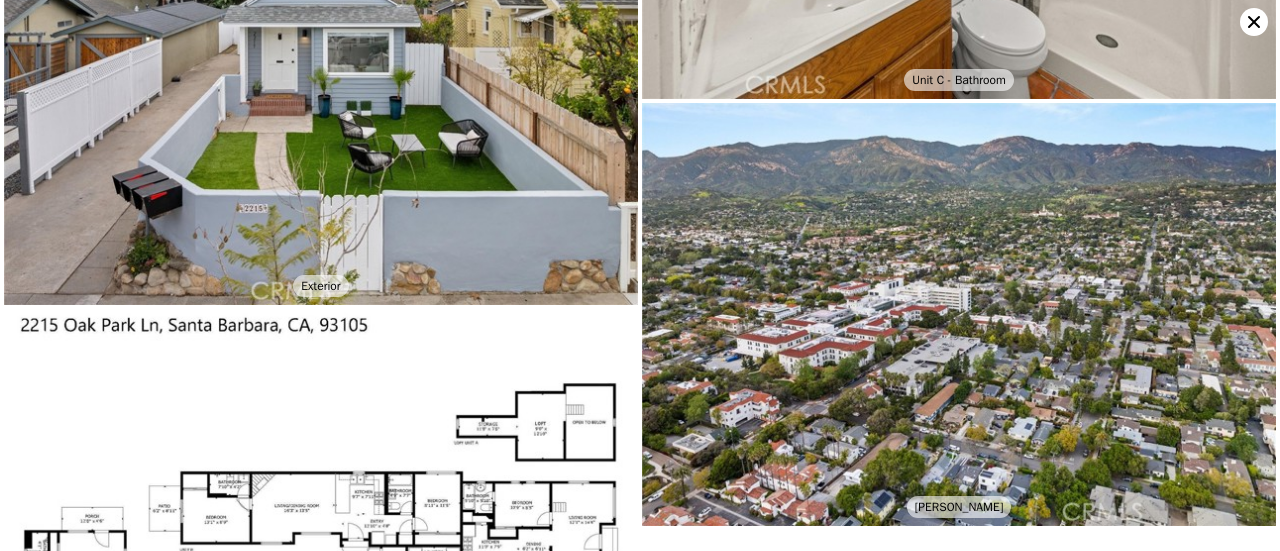 scroll, scrollTop: 9115, scrollLeft: 0, axis: vertical 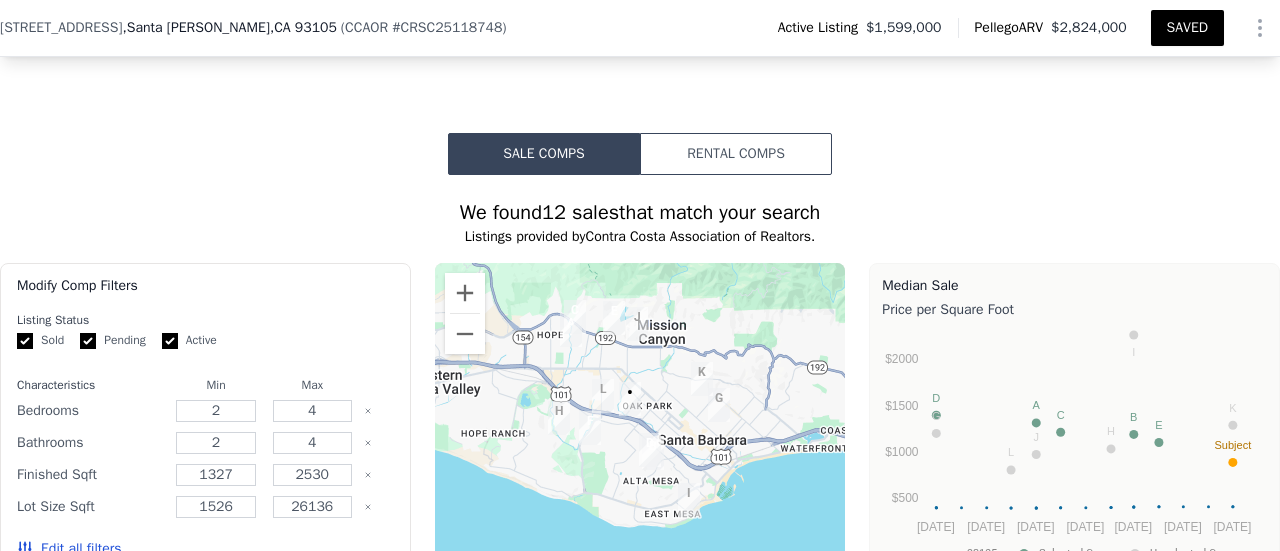 click on "Rental Comps" at bounding box center [736, 154] 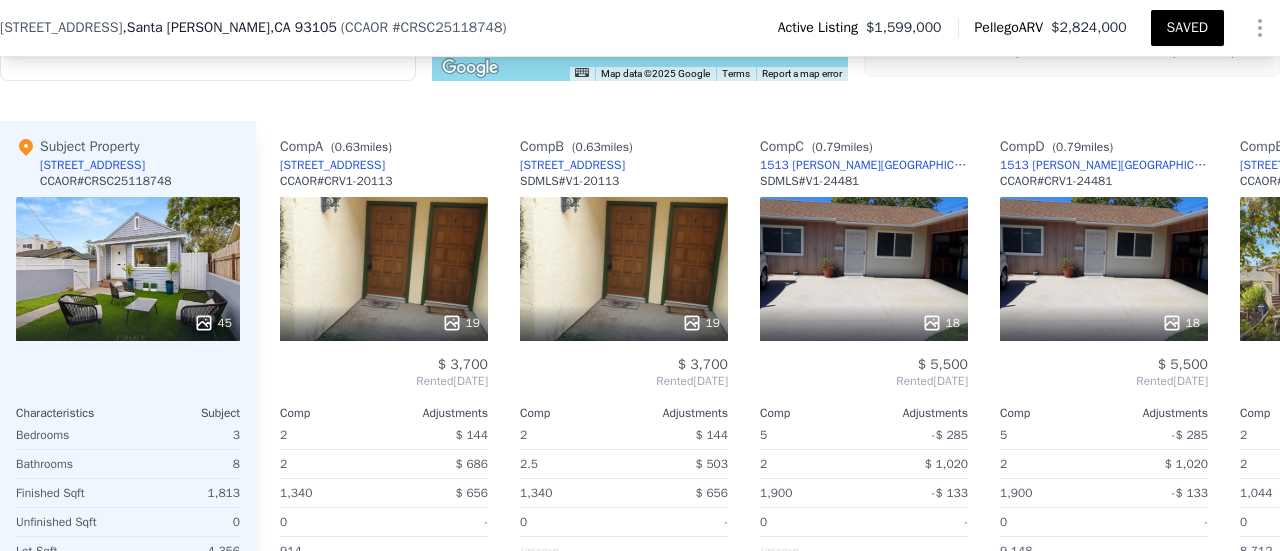 scroll, scrollTop: 2094, scrollLeft: 0, axis: vertical 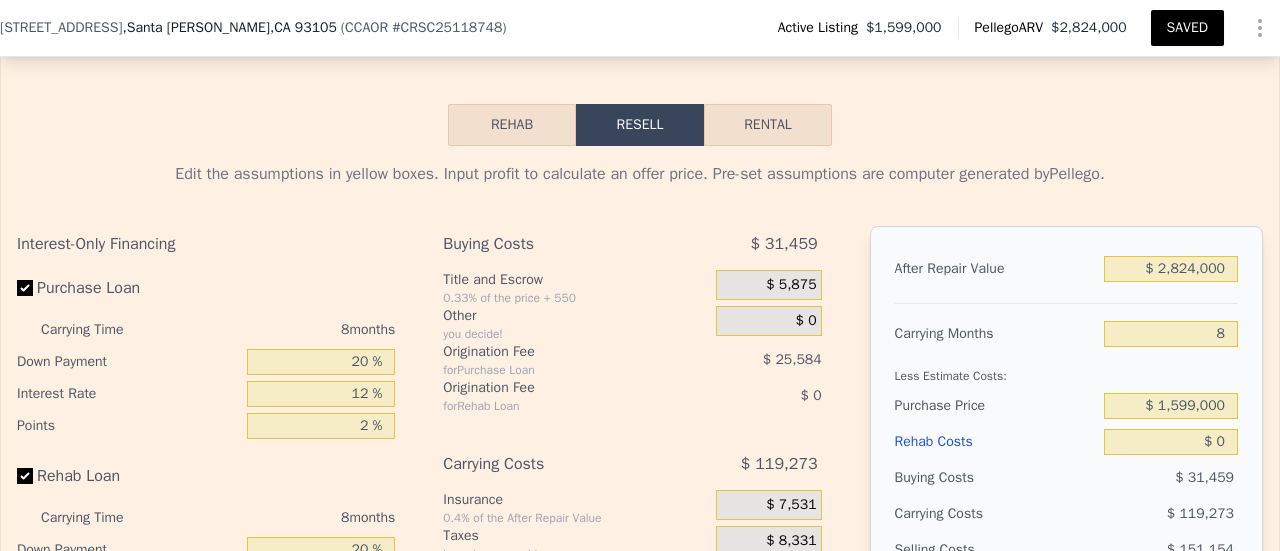 click on "Rehab" at bounding box center [512, 125] 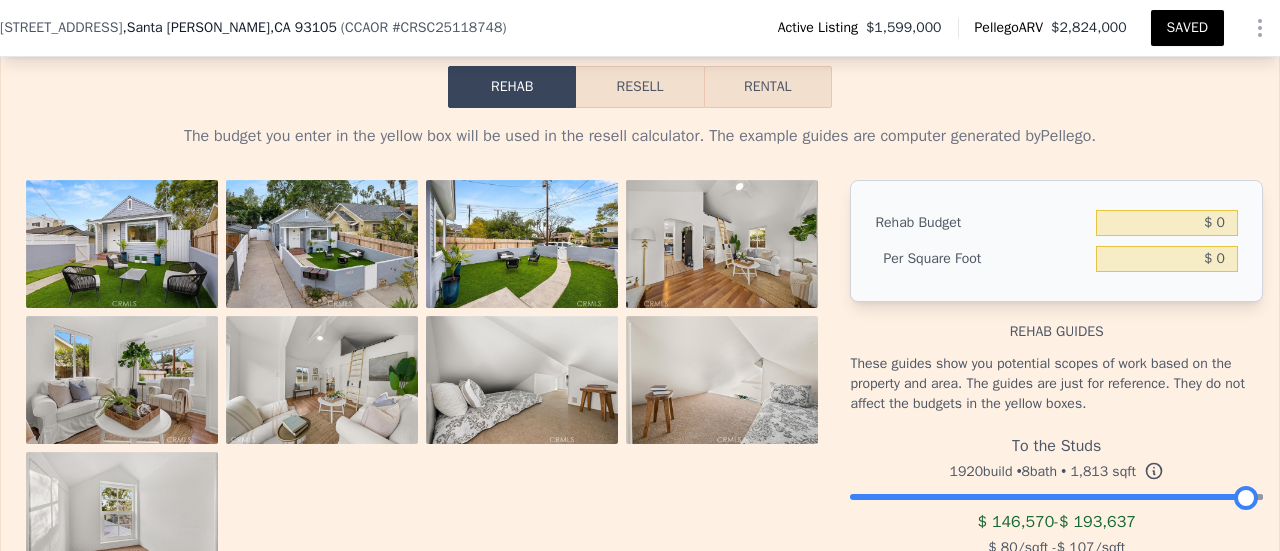 scroll, scrollTop: 2920, scrollLeft: 0, axis: vertical 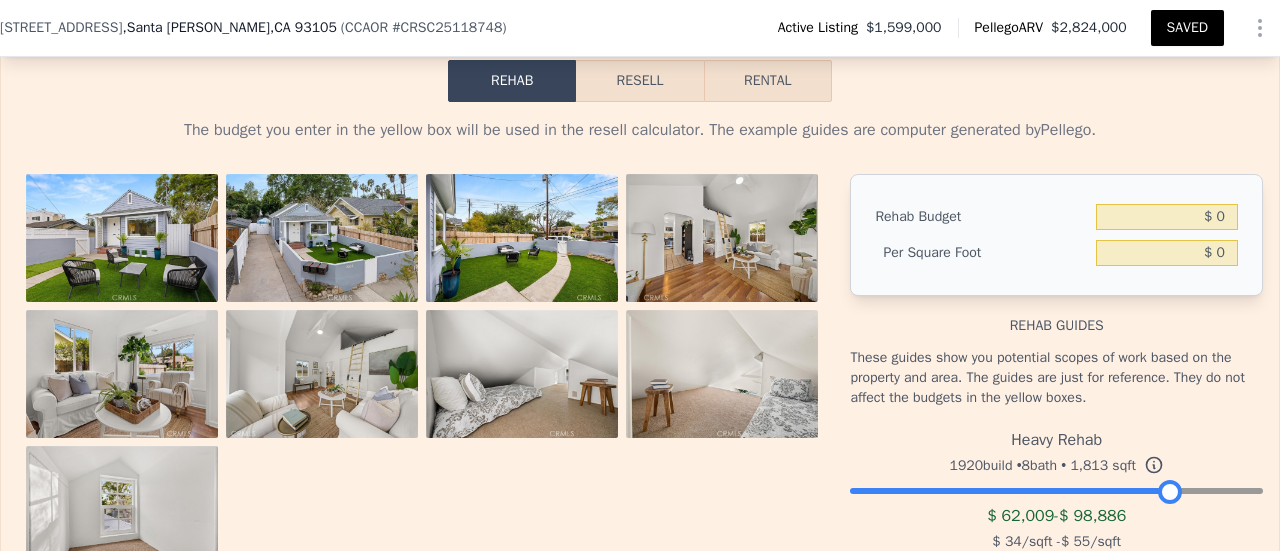 click at bounding box center [1056, 486] 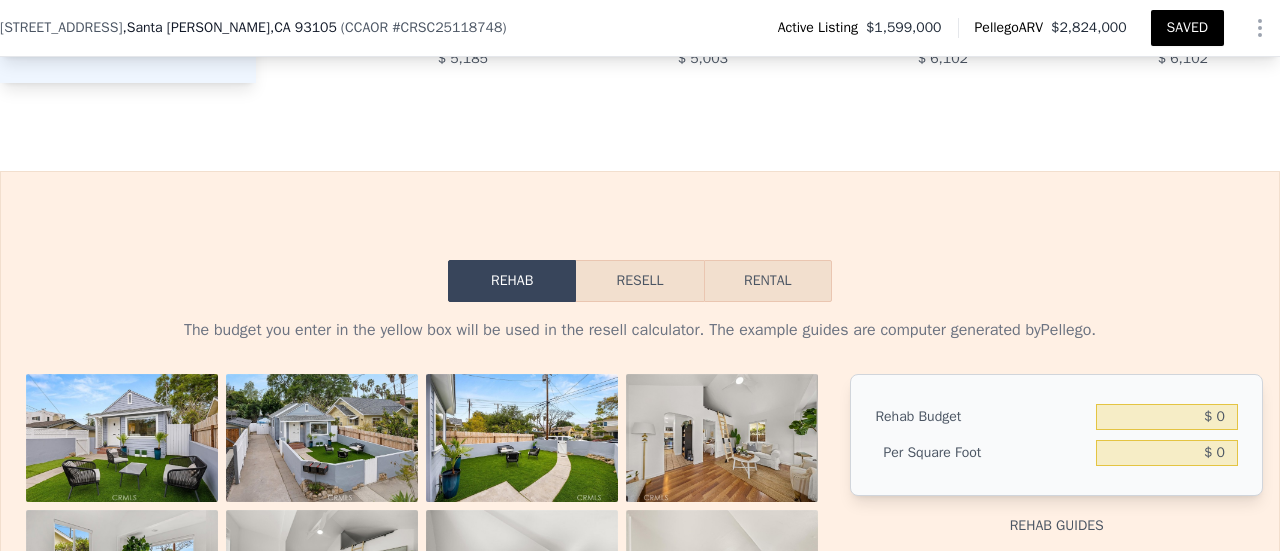 scroll, scrollTop: 2718, scrollLeft: 0, axis: vertical 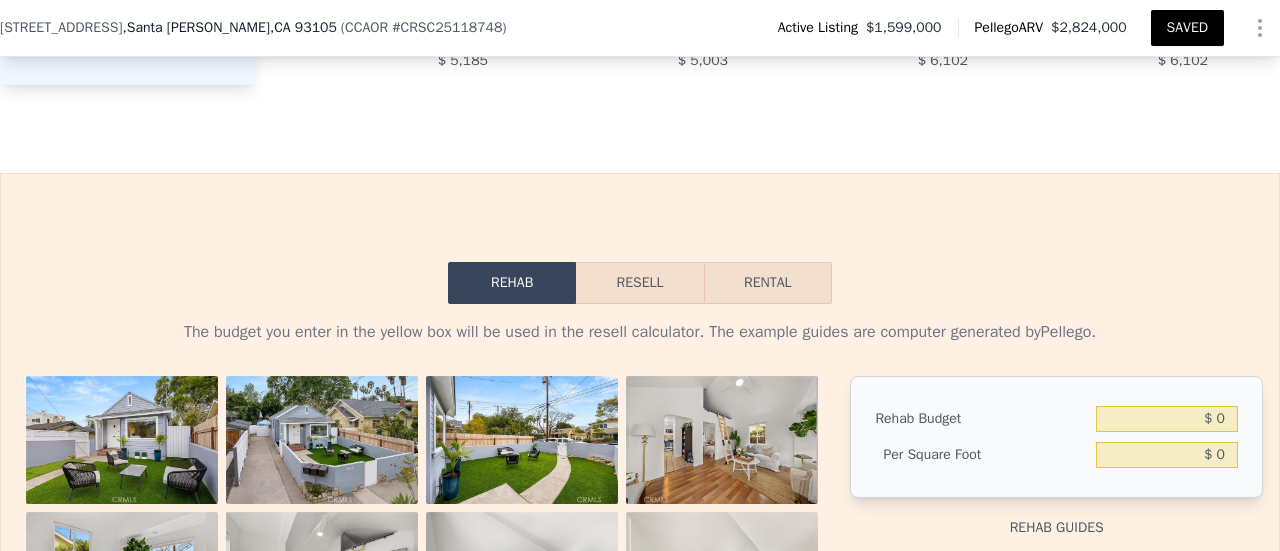 click on "Rental" at bounding box center (768, 283) 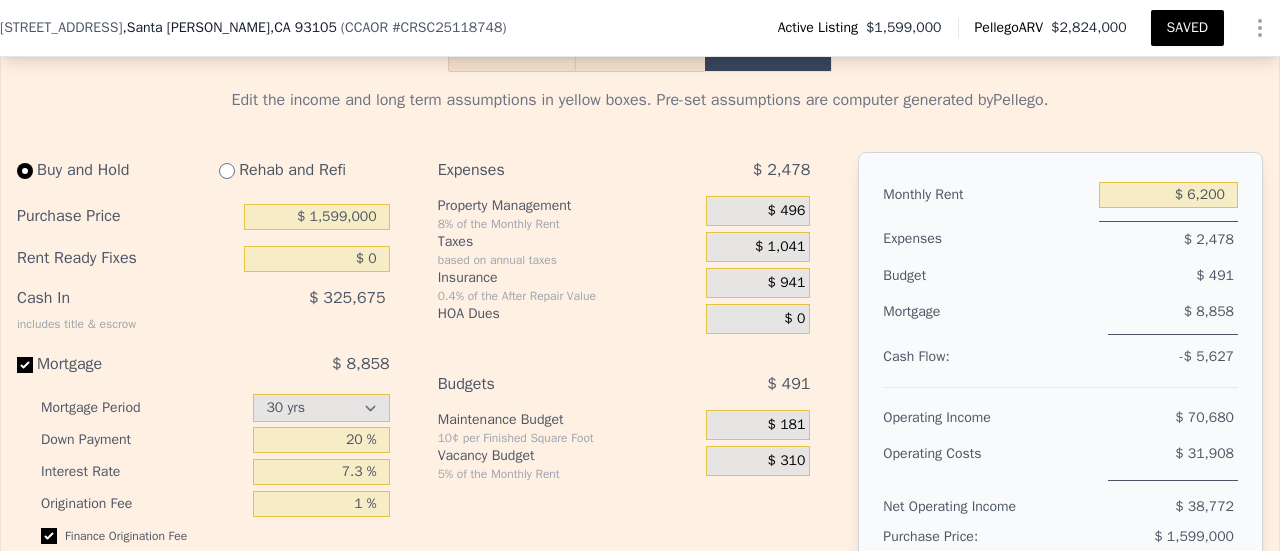 scroll, scrollTop: 2950, scrollLeft: 0, axis: vertical 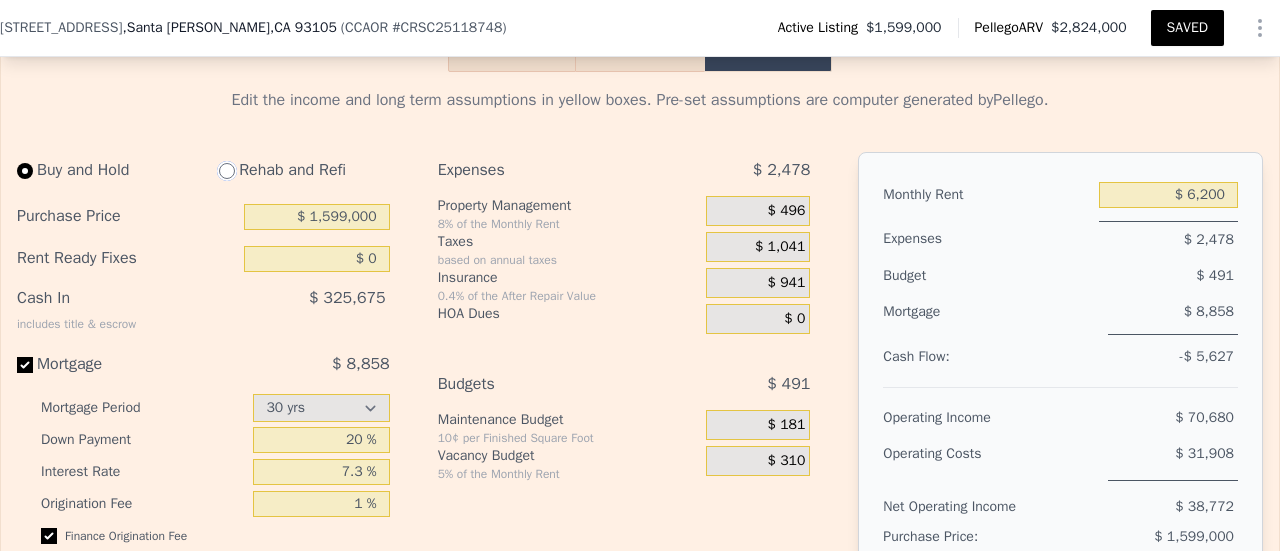 click at bounding box center (227, 171) 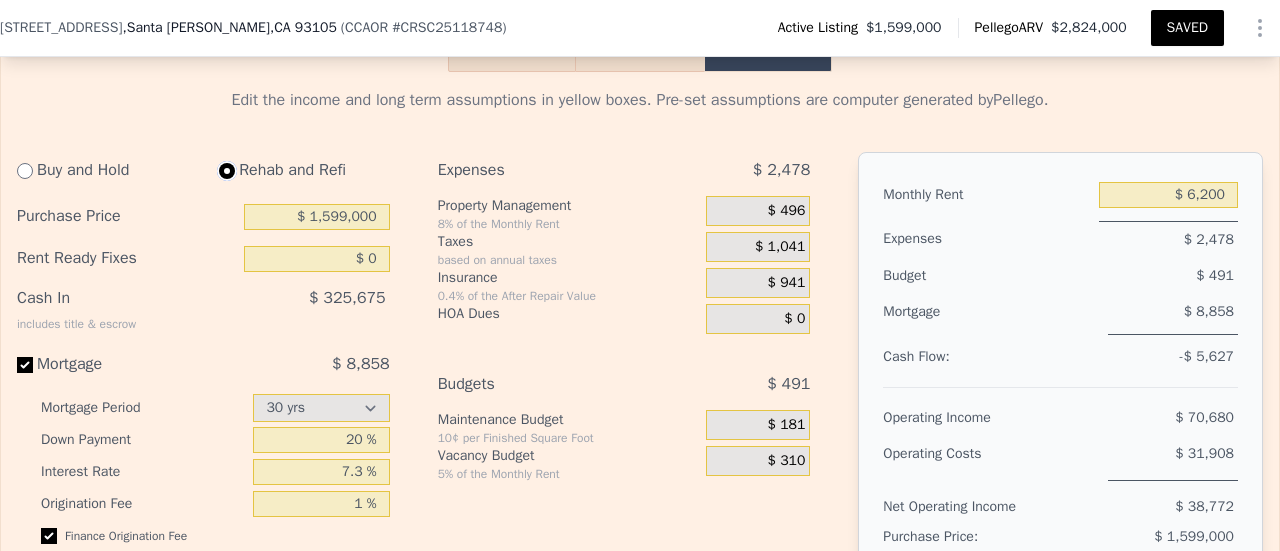 type on "$ 10,700" 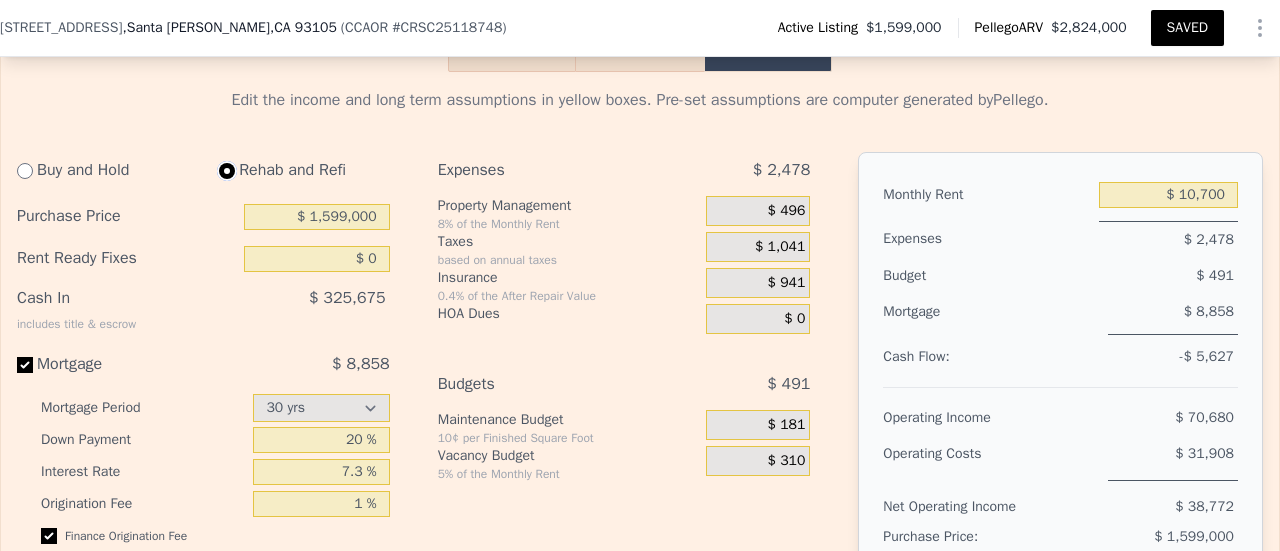 select on "30" 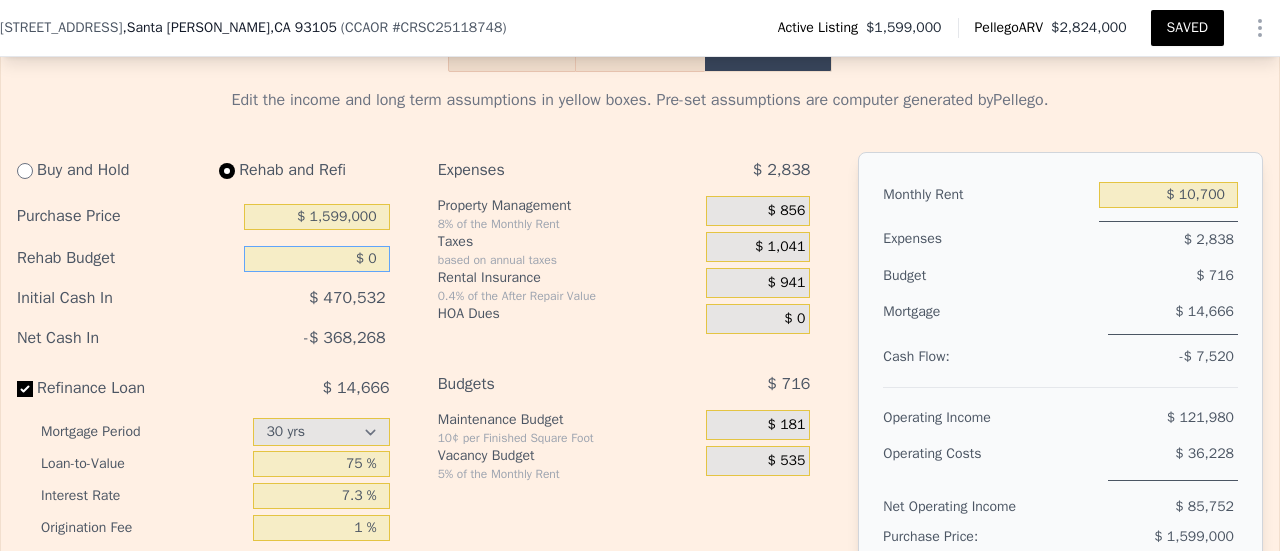drag, startPoint x: 366, startPoint y: 276, endPoint x: 385, endPoint y: 281, distance: 19.646883 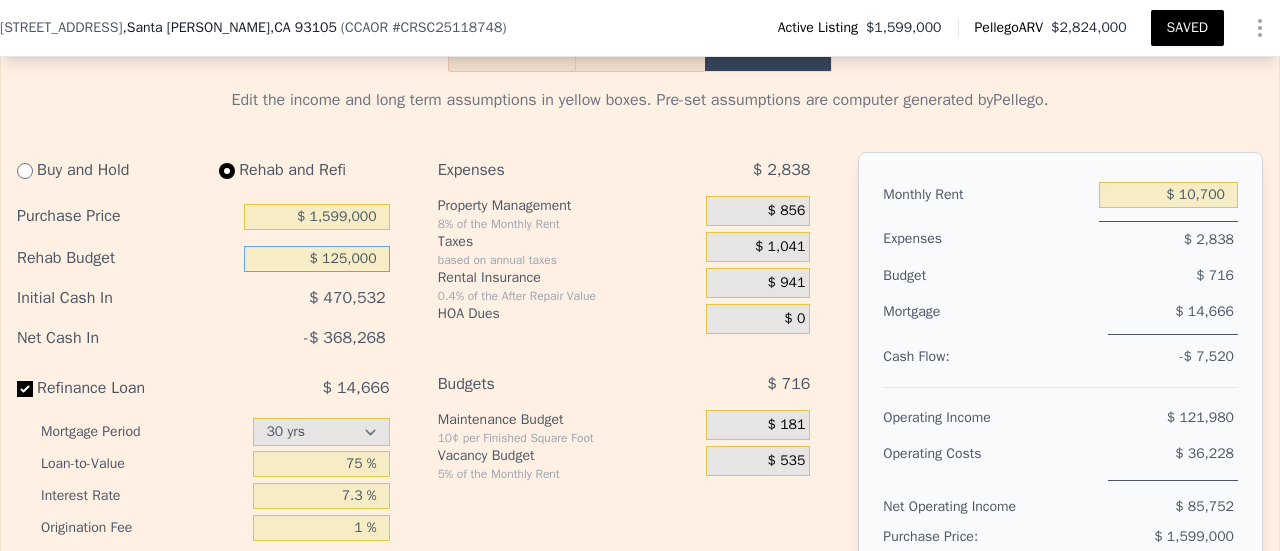 type on "$ 125,000" 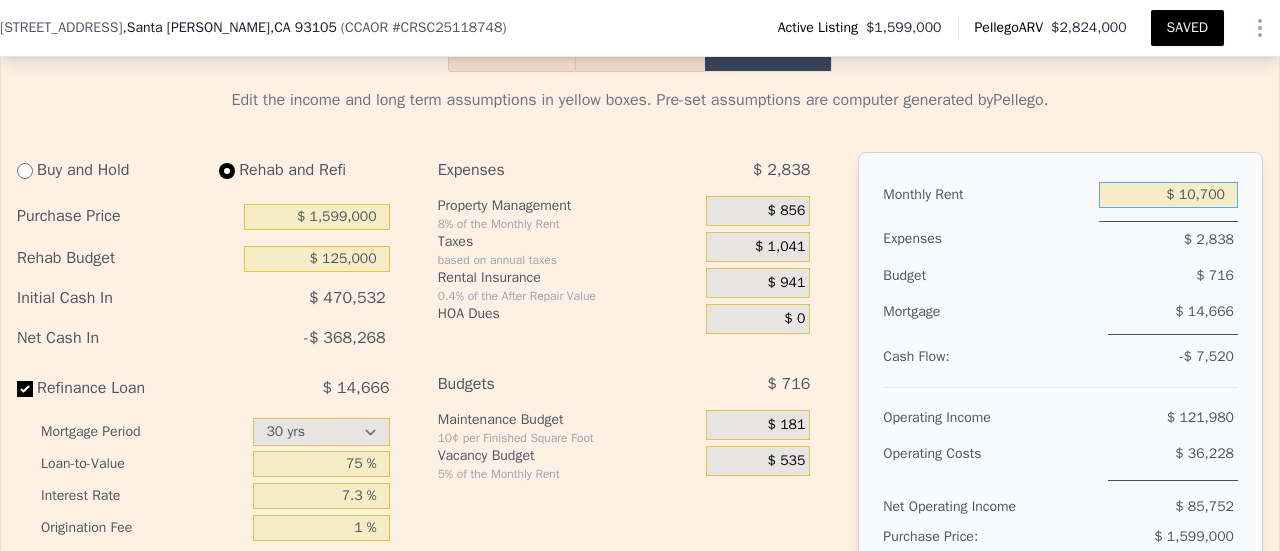 click on "$ 10,700" at bounding box center (1168, 195) 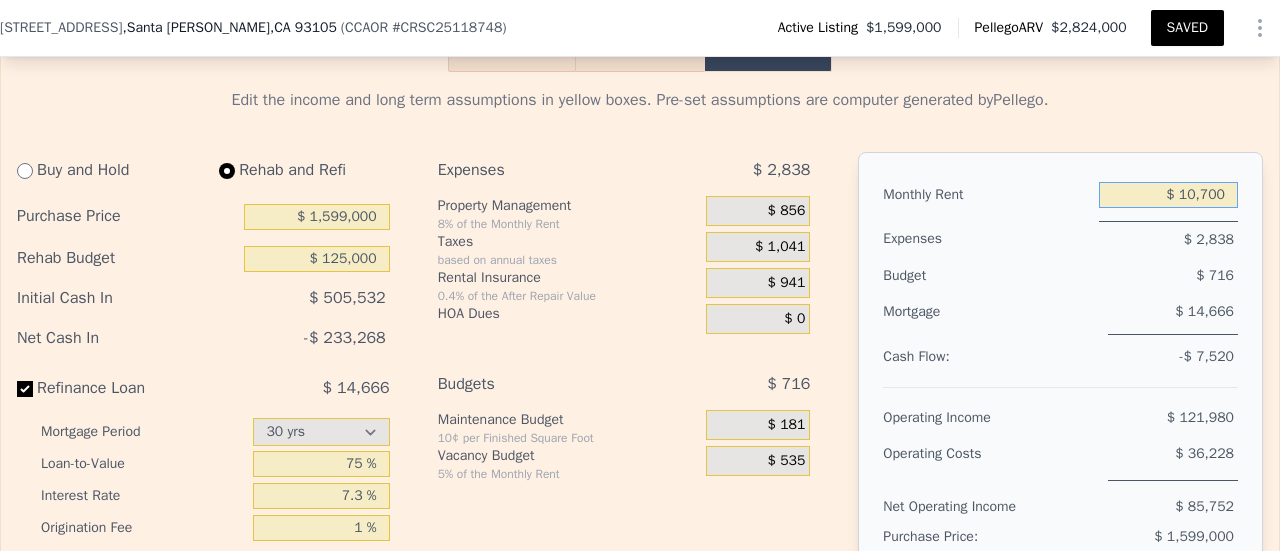 drag, startPoint x: 1173, startPoint y: 213, endPoint x: 1217, endPoint y: 222, distance: 44.911022 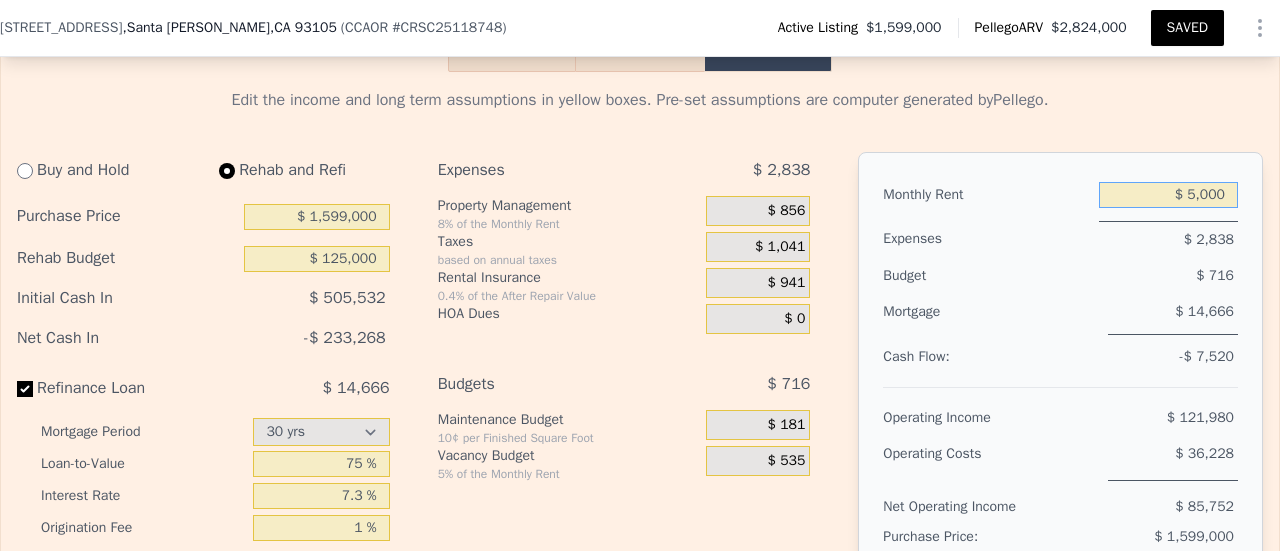 type on "$ 5,000" 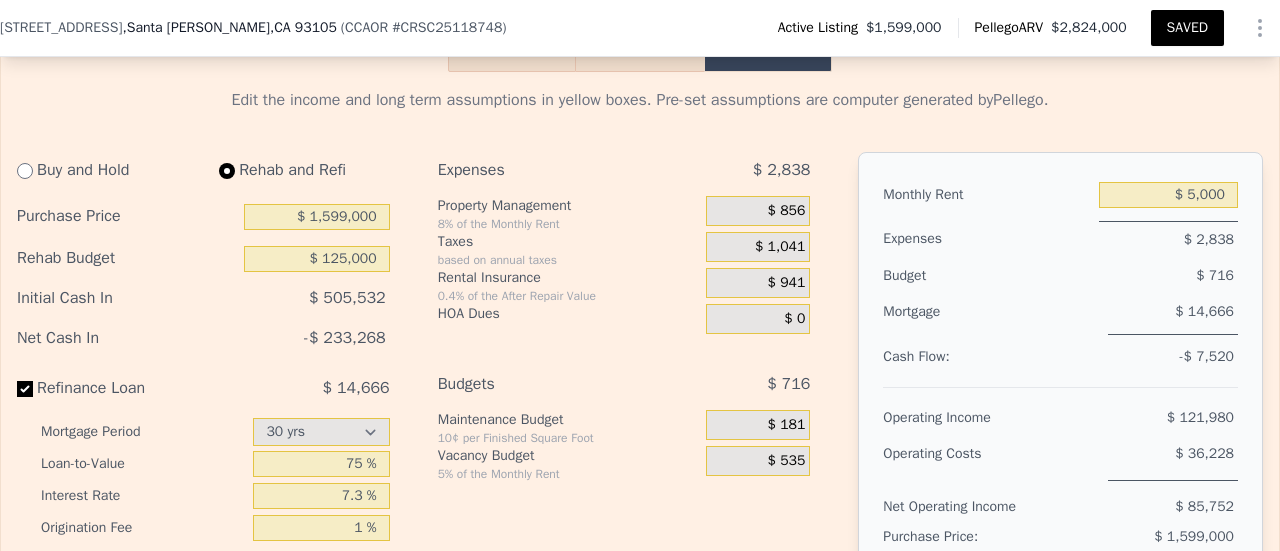 click on "$ 716" at bounding box center [1133, 276] 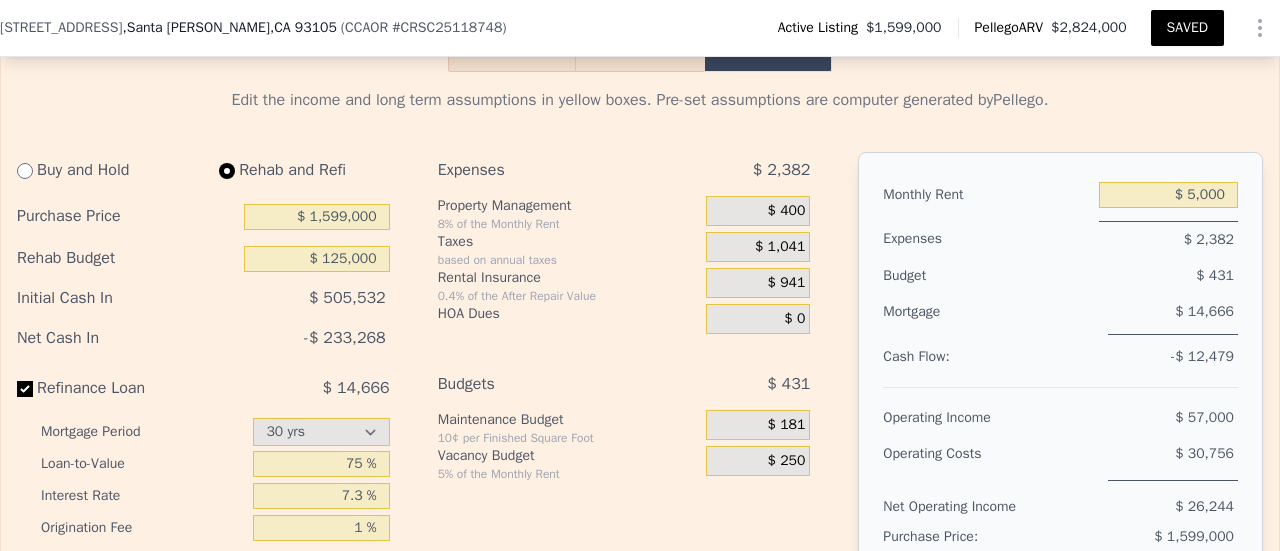 click on "based on annual taxes" at bounding box center [568, 260] 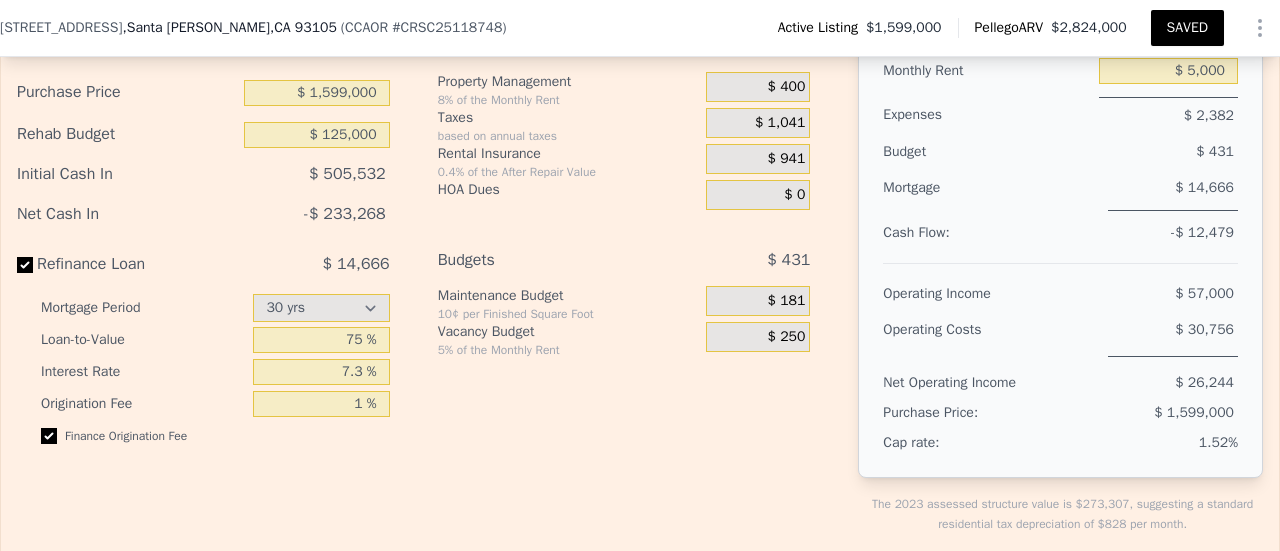 scroll, scrollTop: 3072, scrollLeft: 0, axis: vertical 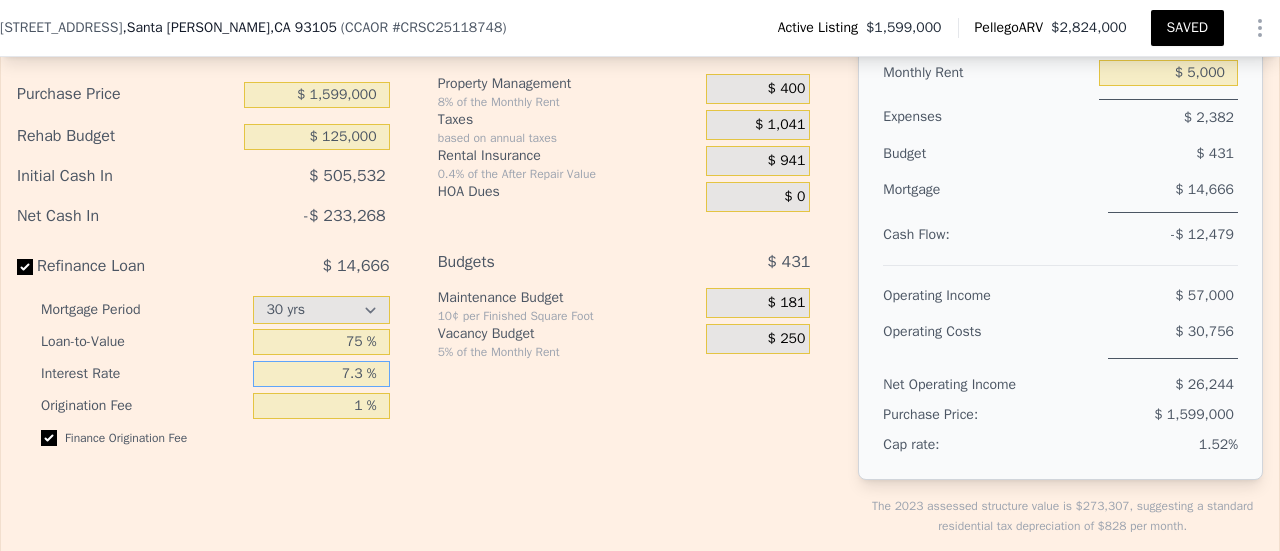 drag, startPoint x: 357, startPoint y: 389, endPoint x: 324, endPoint y: 391, distance: 33.06055 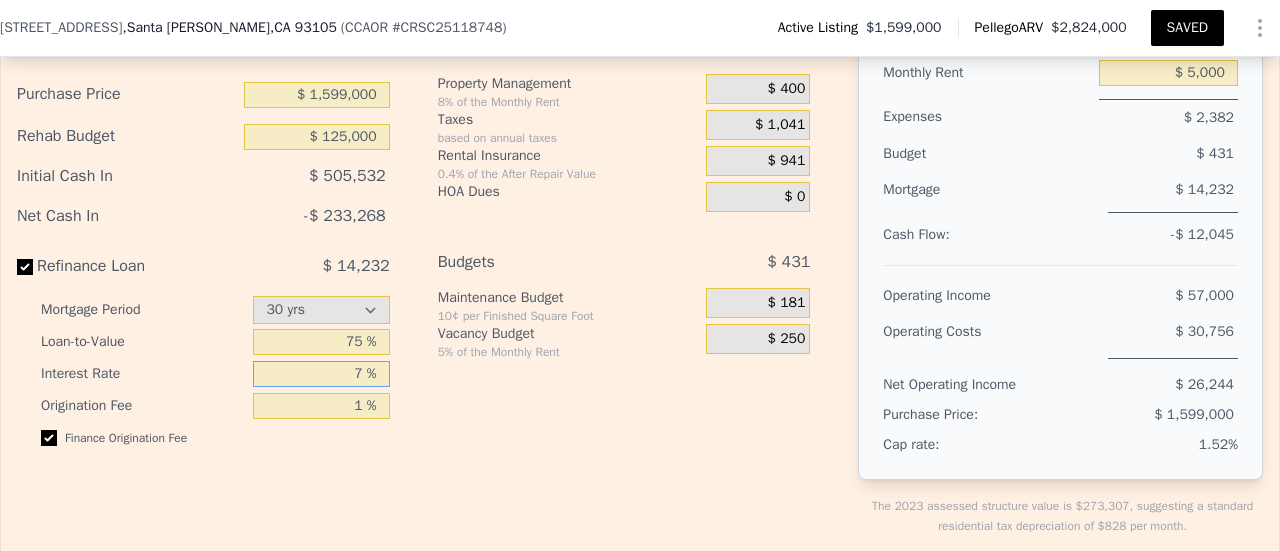 type on "7 %" 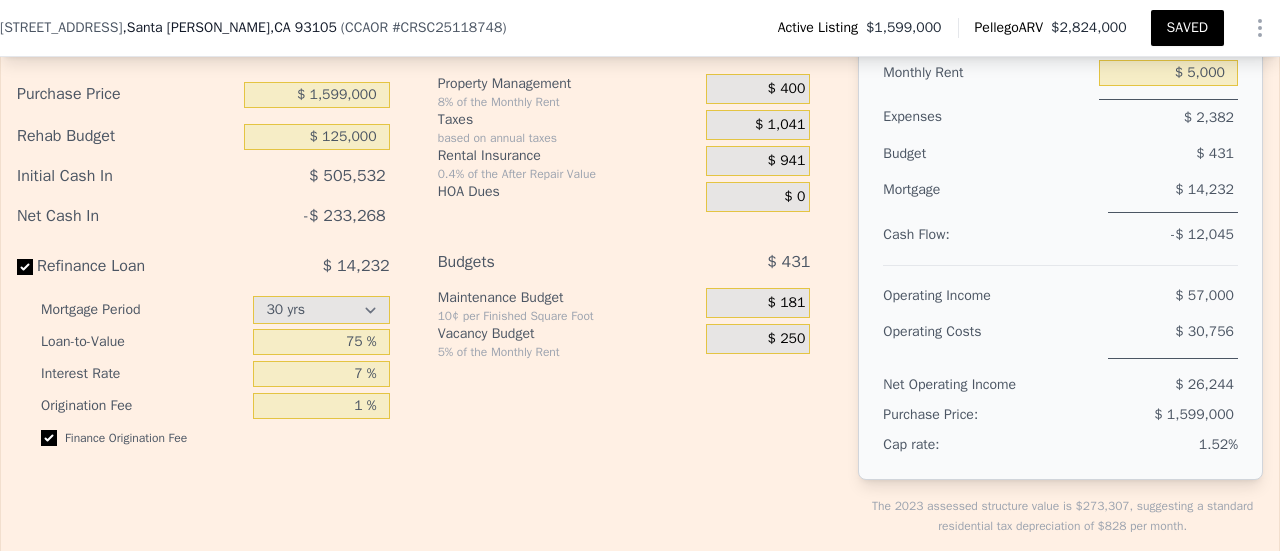 click on "Expenses $ 2,382 Property Management 8% of the Monthly Rent $ 400 Taxes based on annual taxes $ 1,041 Rental Insurance 0.4% of the After Repair Value $ 941 HOA Dues $ 0 Budgets $ 431 Maintenance Budget 10¢ per Finished Square Foot $ 181 Vacancy Budget 5% of the Monthly Rent $ 250" at bounding box center [632, 299] 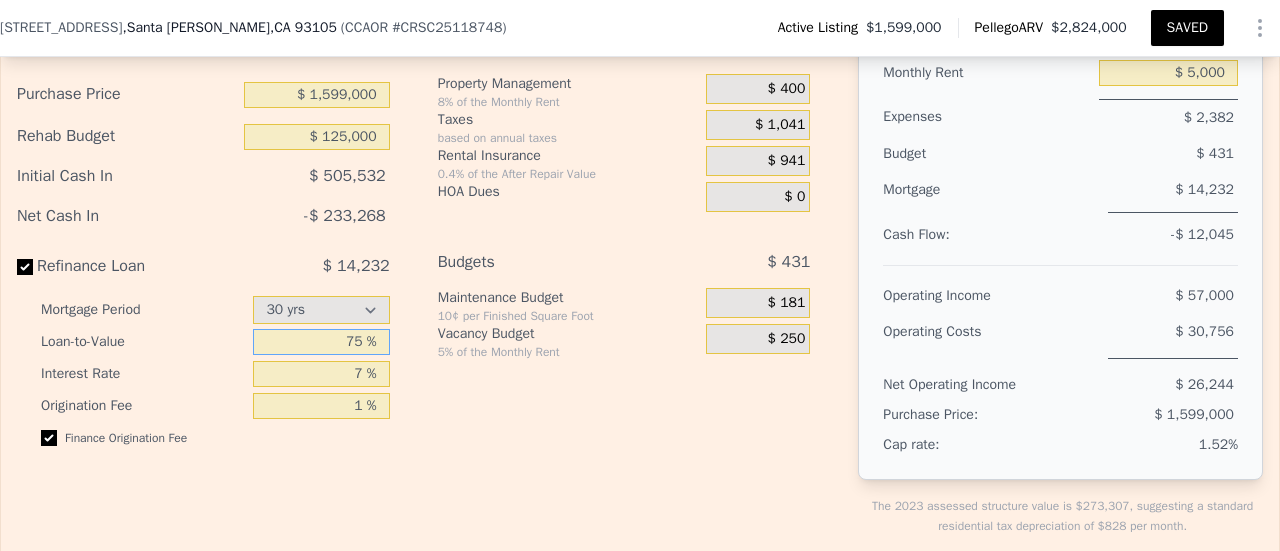 drag, startPoint x: 354, startPoint y: 361, endPoint x: 341, endPoint y: 363, distance: 13.152946 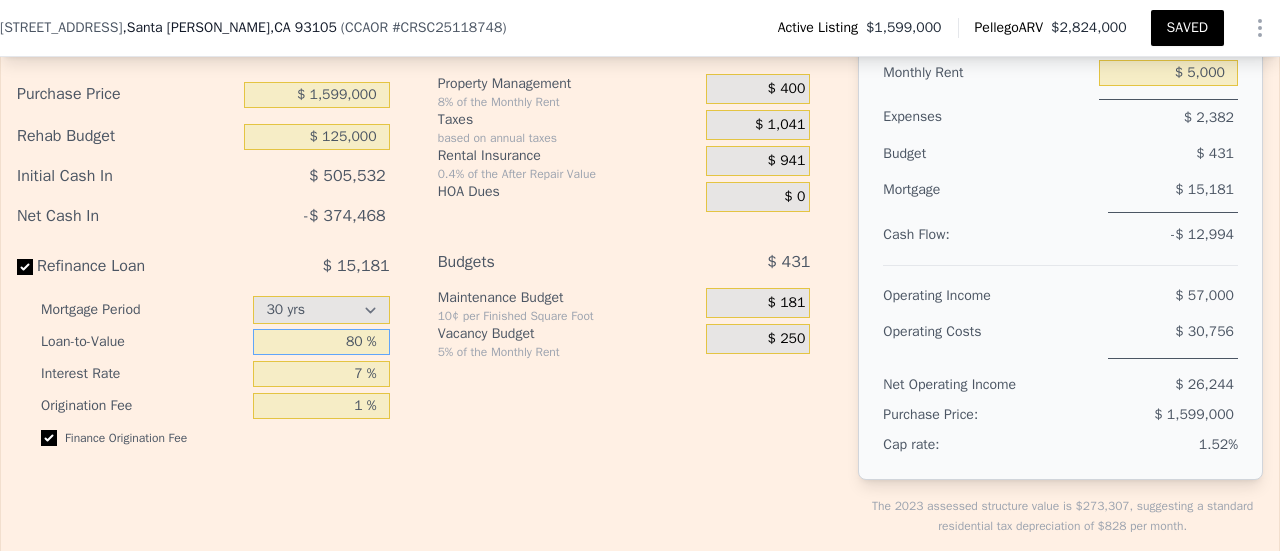 type on "80 %" 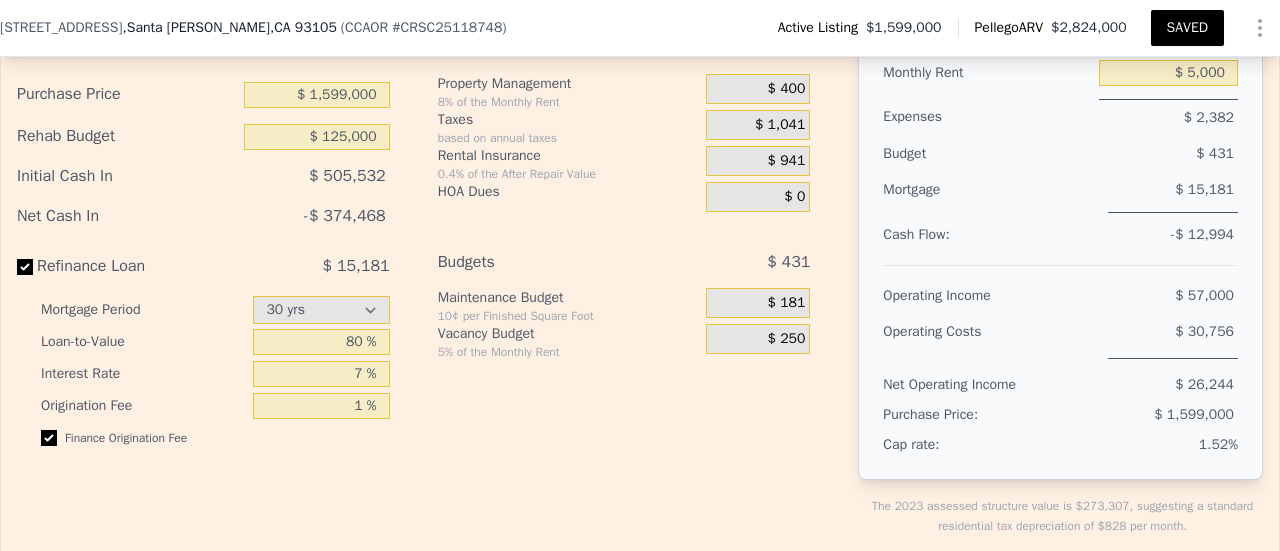 click on "Expenses $ 2,382 Property Management 8% of the Monthly Rent $ 400 Taxes based on annual taxes $ 1,041 Rental Insurance 0.4% of the After Repair Value $ 941 HOA Dues $ 0 Budgets $ 431 Maintenance Budget 10¢ per Finished Square Foot $ 181 Vacancy Budget 5% of the Monthly Rent $ 250" at bounding box center (632, 299) 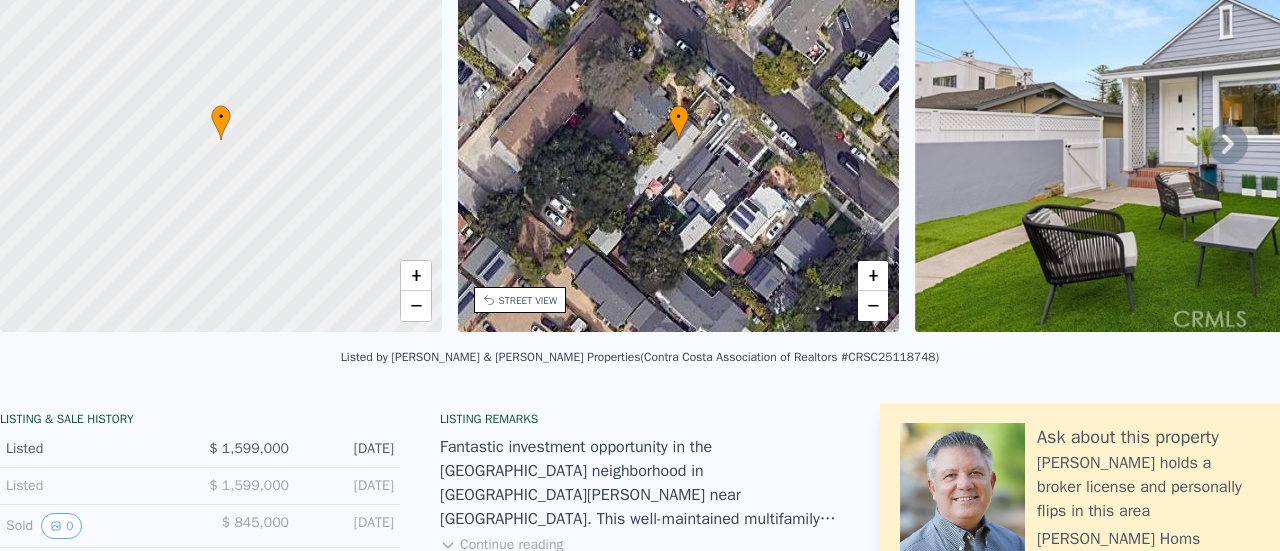 scroll, scrollTop: 7, scrollLeft: 0, axis: vertical 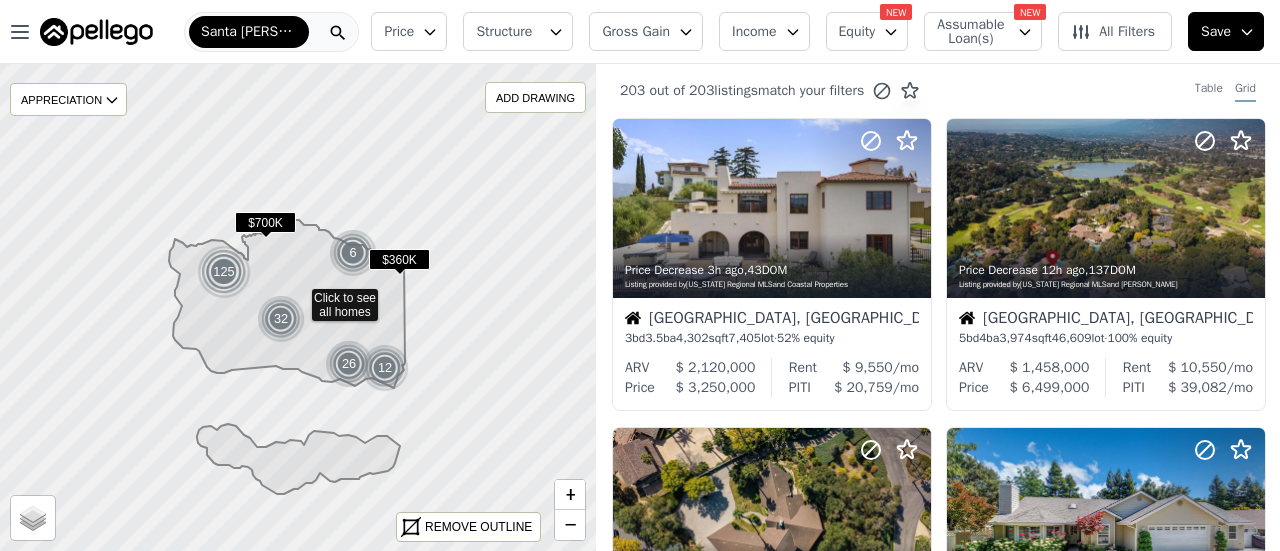 click on "Gross Gain" at bounding box center (636, 32) 